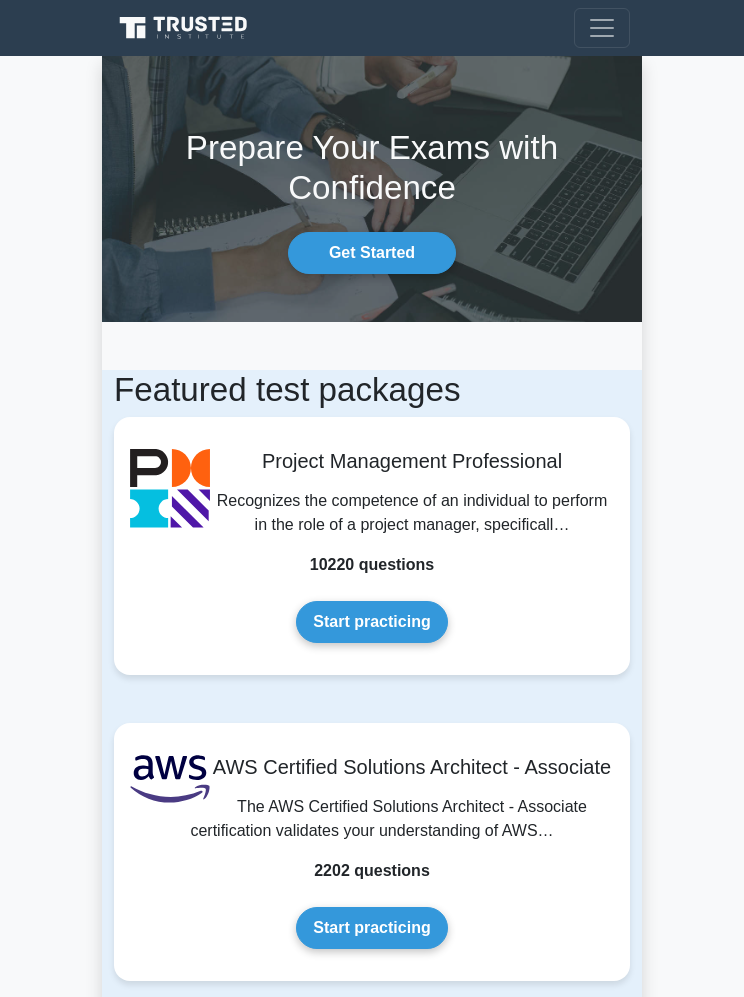 scroll, scrollTop: 893, scrollLeft: 0, axis: vertical 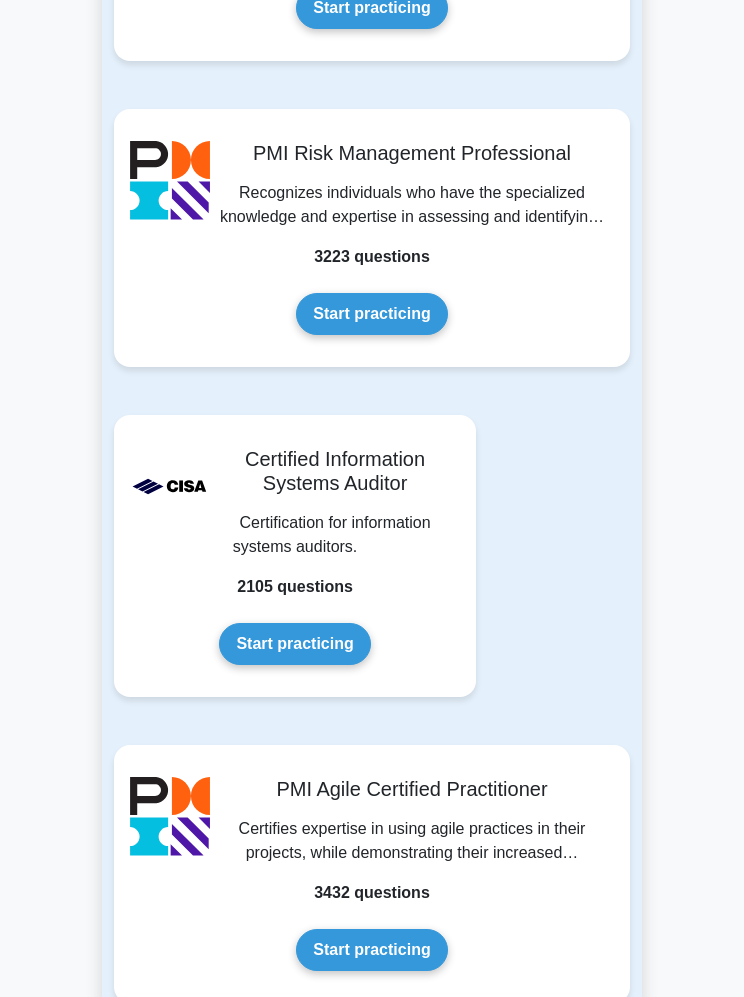 click on "Start practicing" at bounding box center (294, 644) 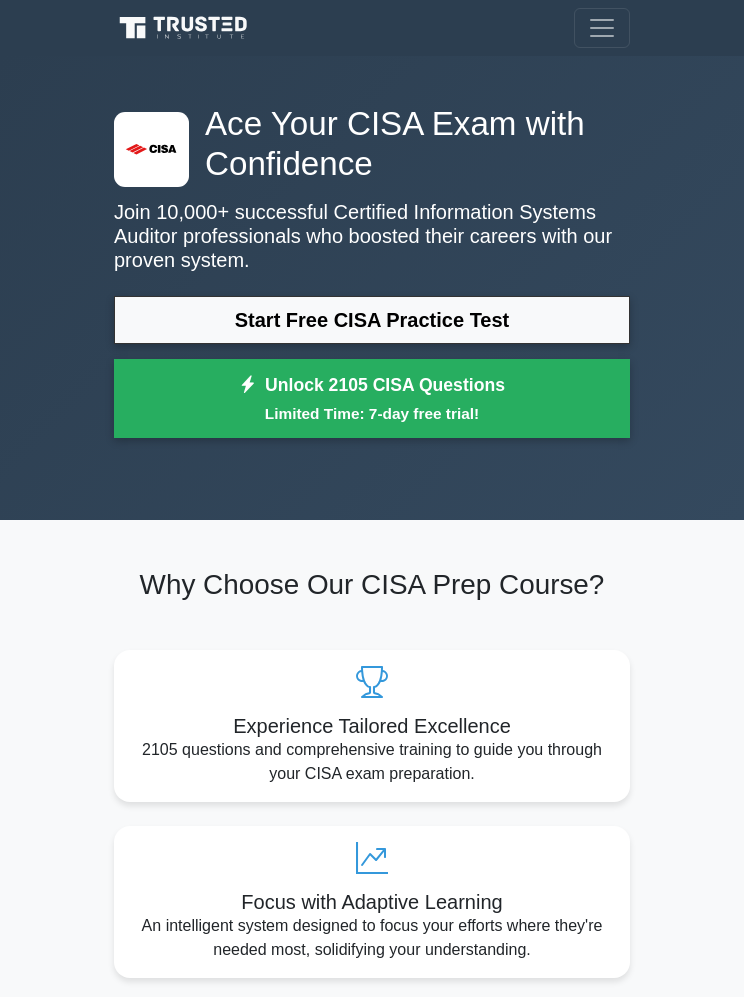 scroll, scrollTop: 0, scrollLeft: 0, axis: both 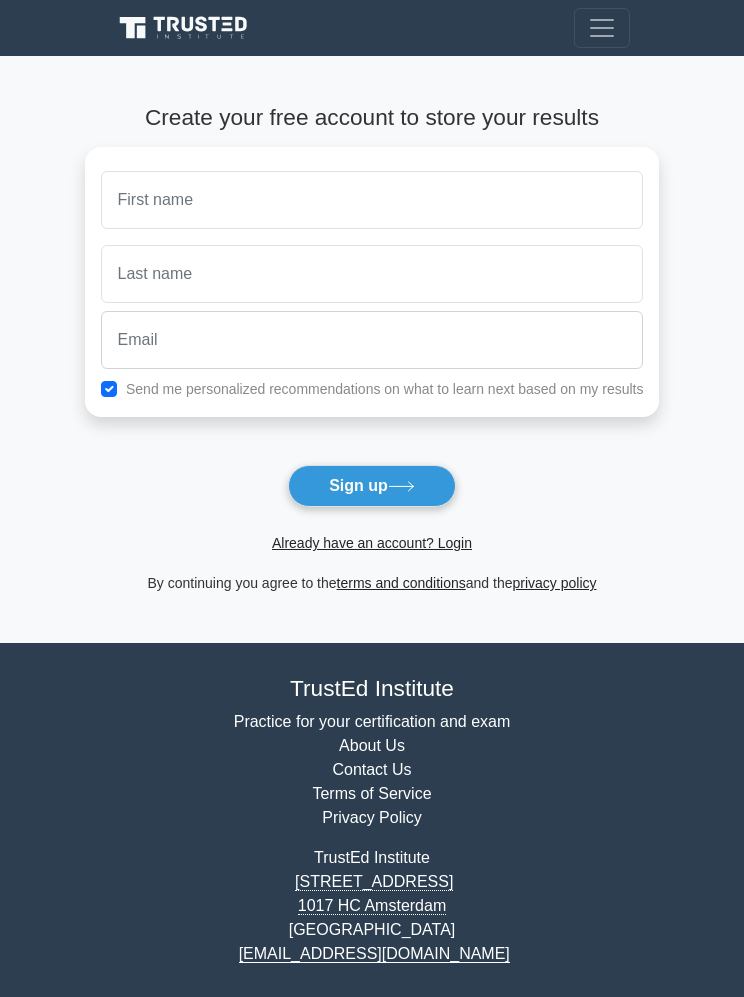 click on "Already have an account? Login" at bounding box center (372, 543) 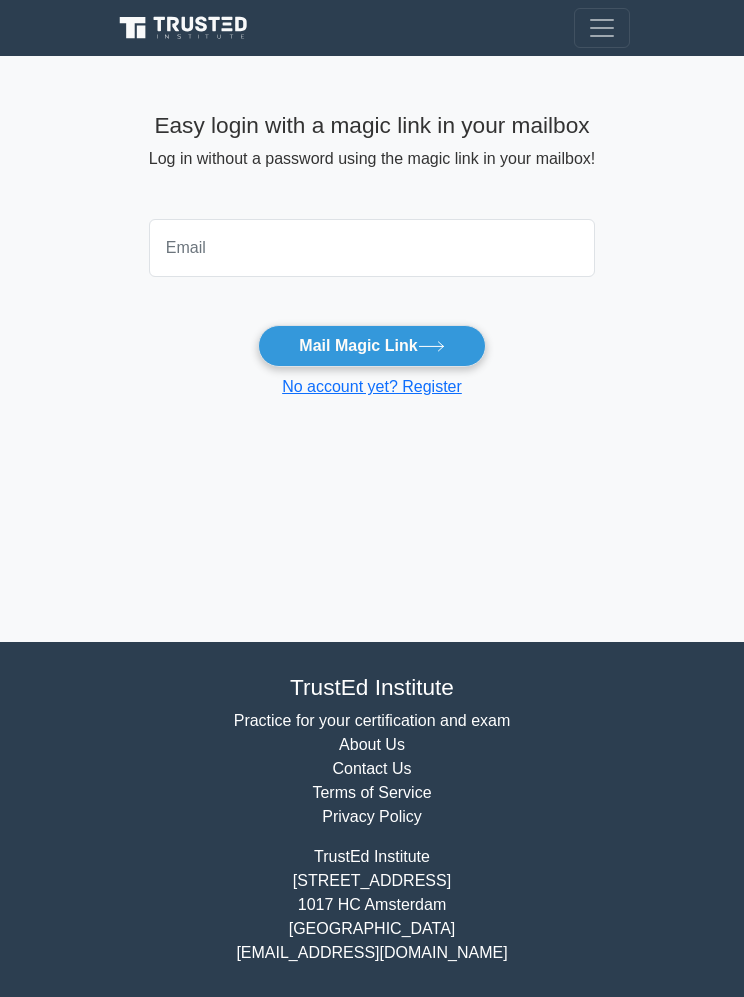 scroll, scrollTop: 0, scrollLeft: 0, axis: both 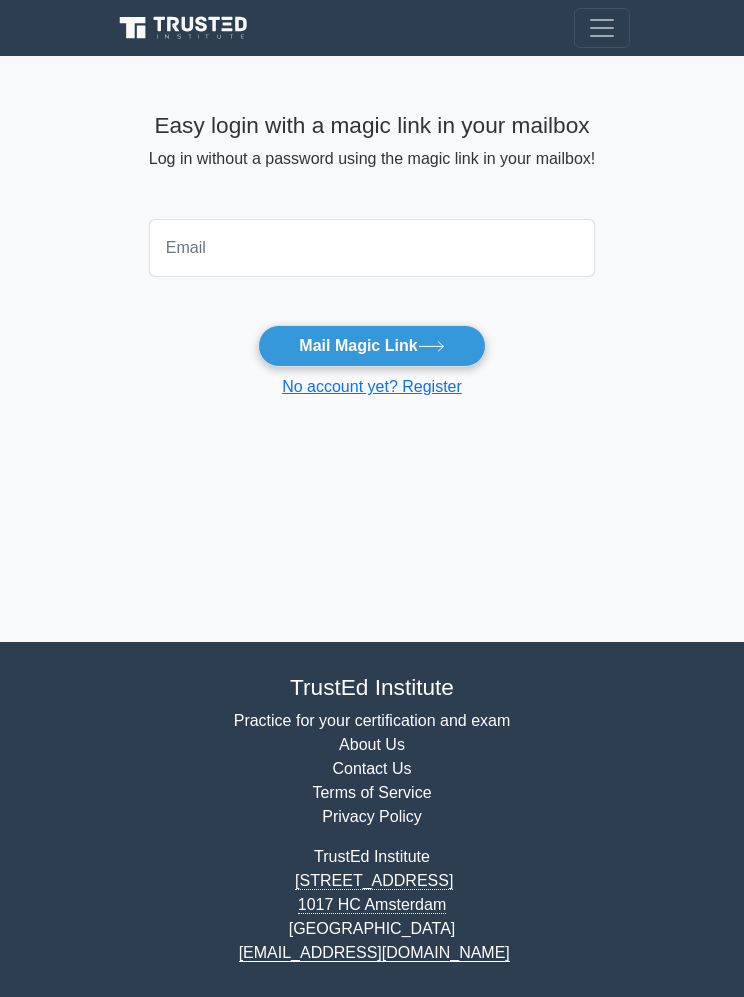 click at bounding box center (372, 248) 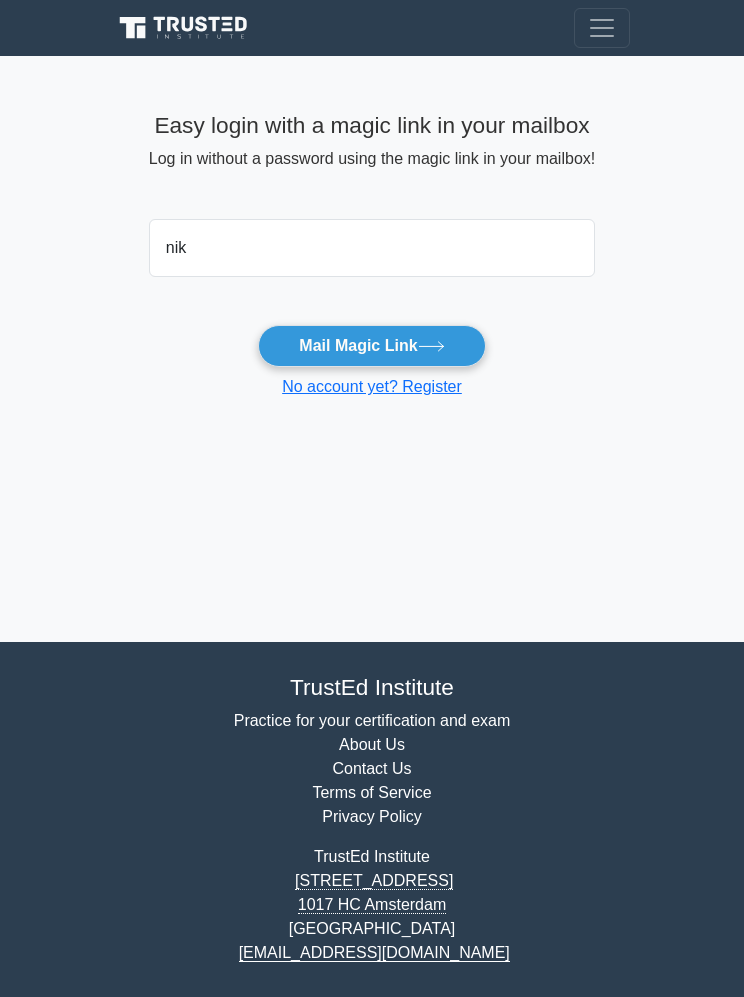 type on "nik.sarosy@gmail.com" 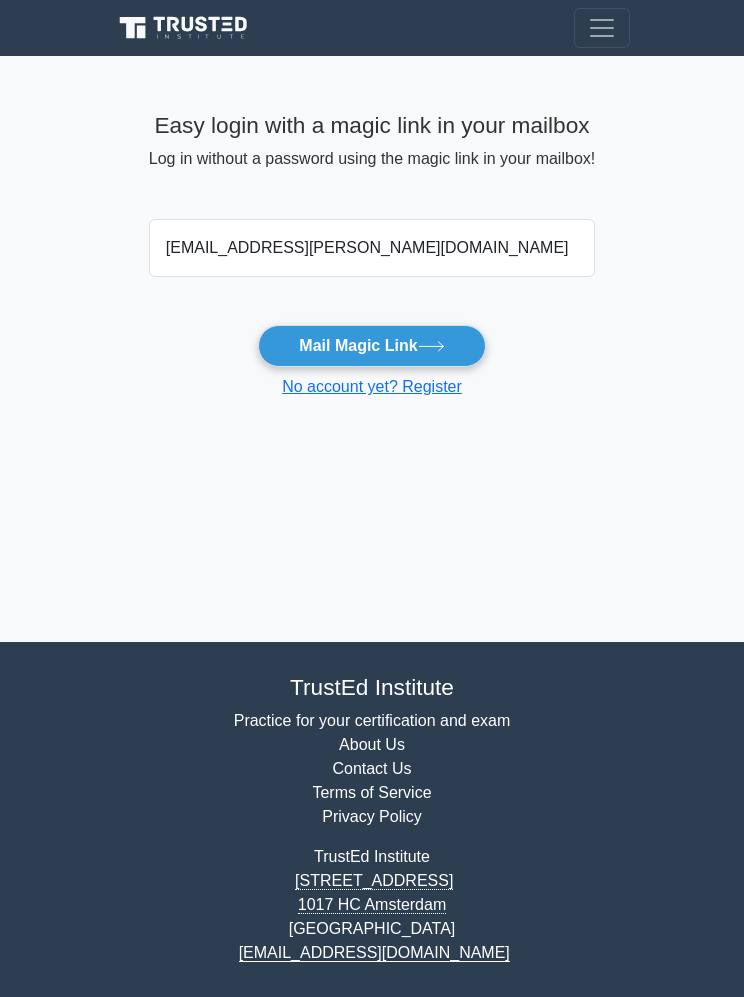 click on "Mail Magic Link" at bounding box center (371, 346) 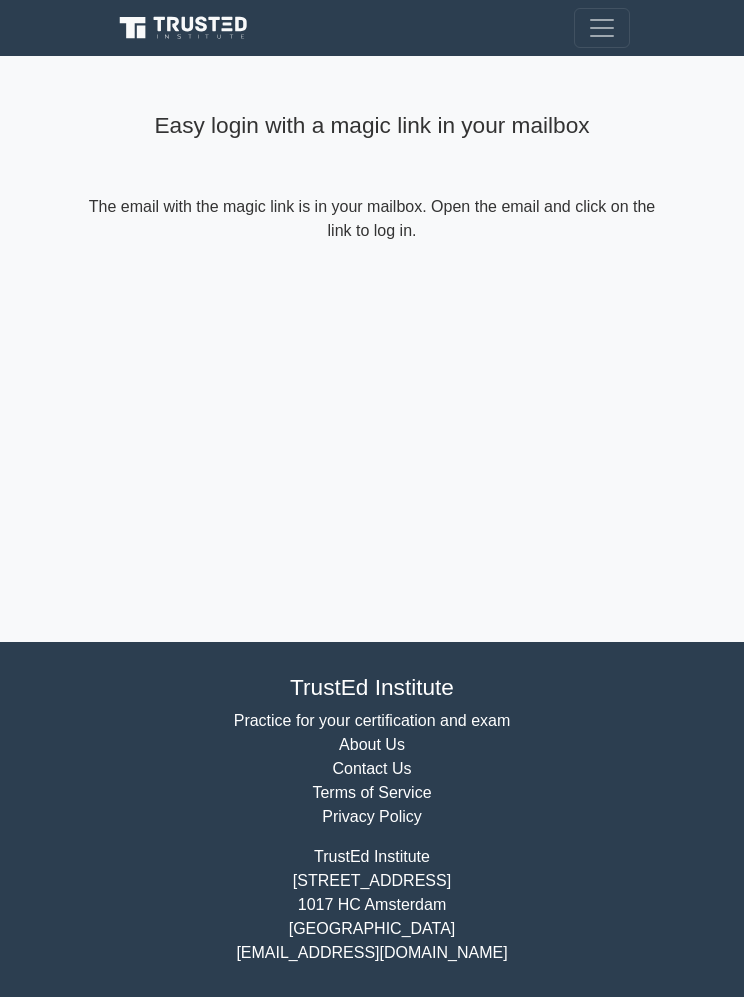 scroll, scrollTop: 0, scrollLeft: 0, axis: both 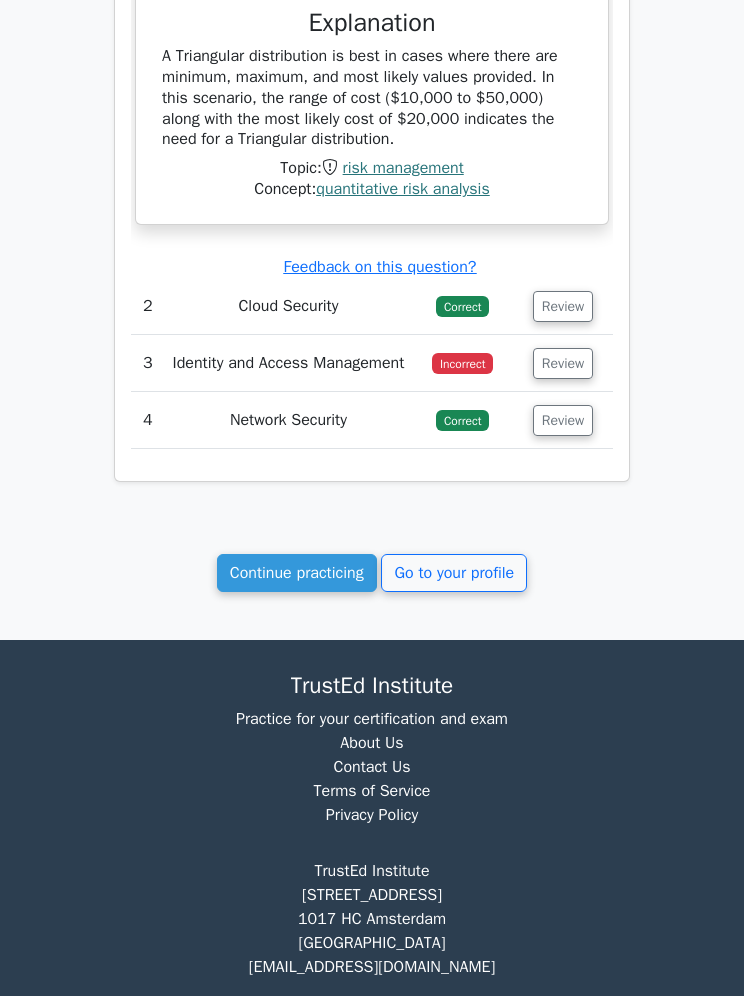 click on "Continue practicing" at bounding box center [297, 574] 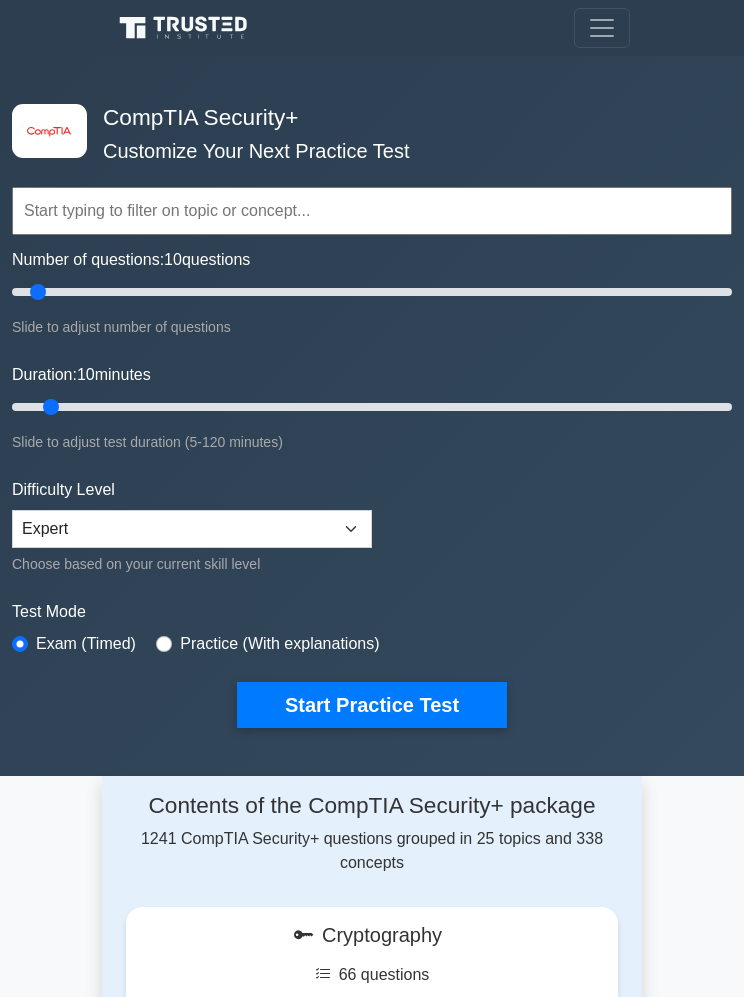scroll, scrollTop: 0, scrollLeft: 0, axis: both 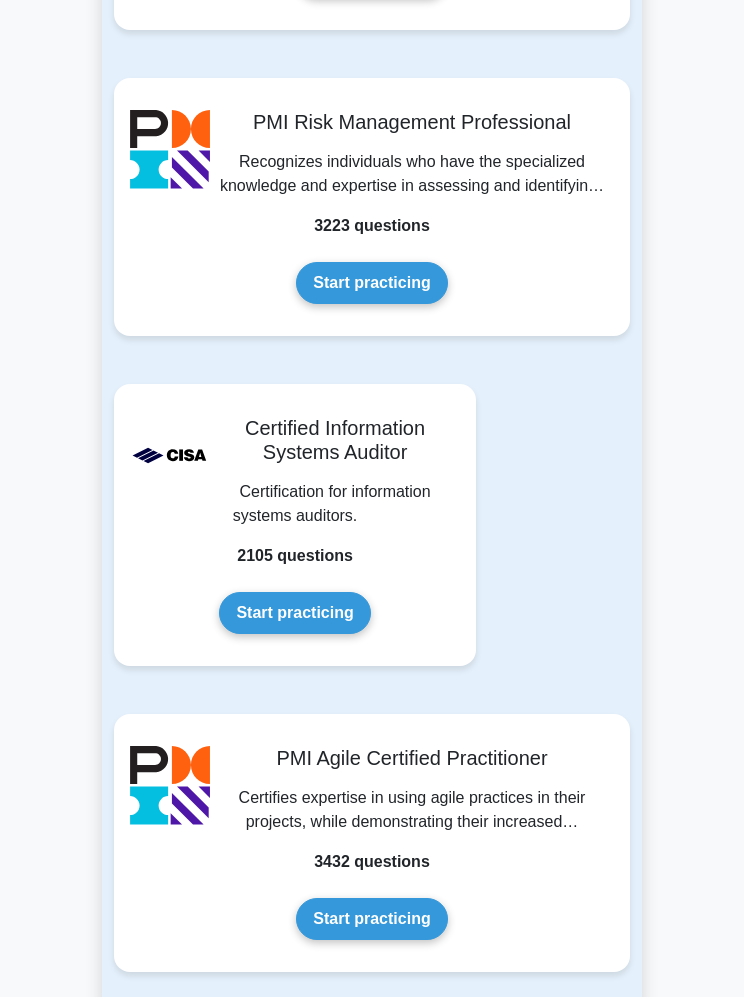 click on "Start practicing" at bounding box center (294, 613) 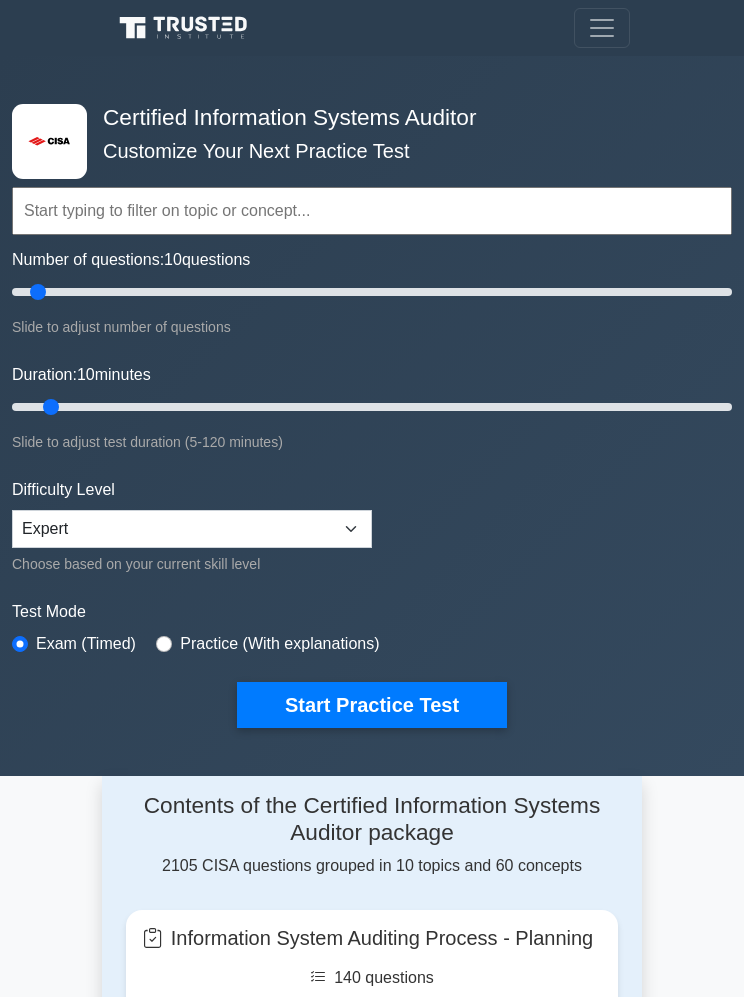 scroll, scrollTop: 0, scrollLeft: 0, axis: both 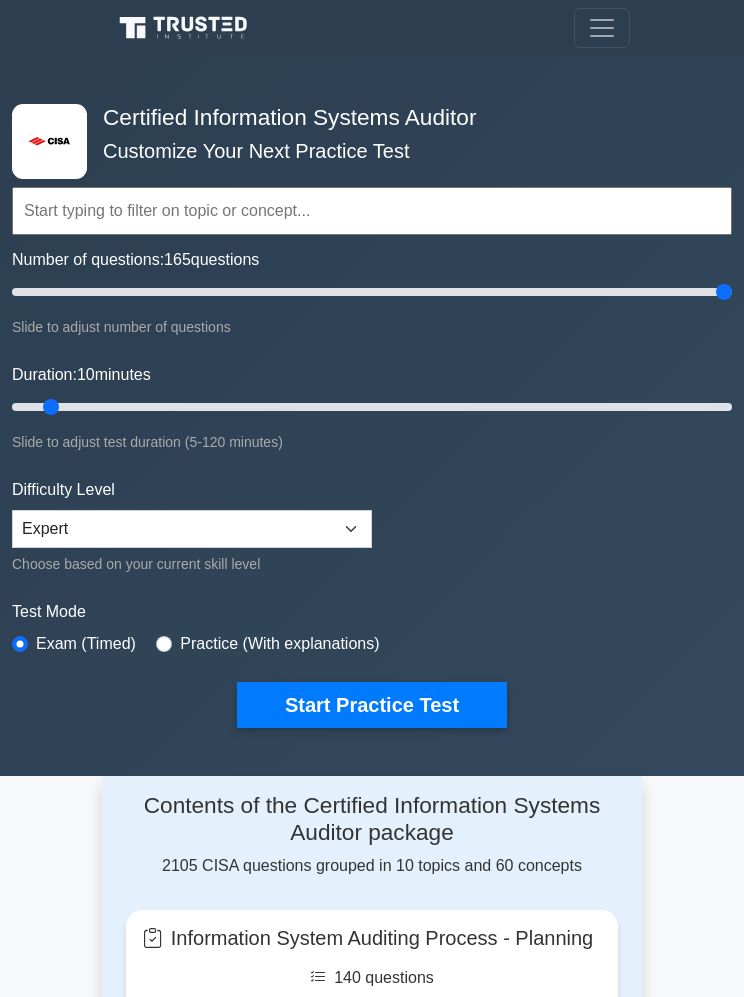 type on "200" 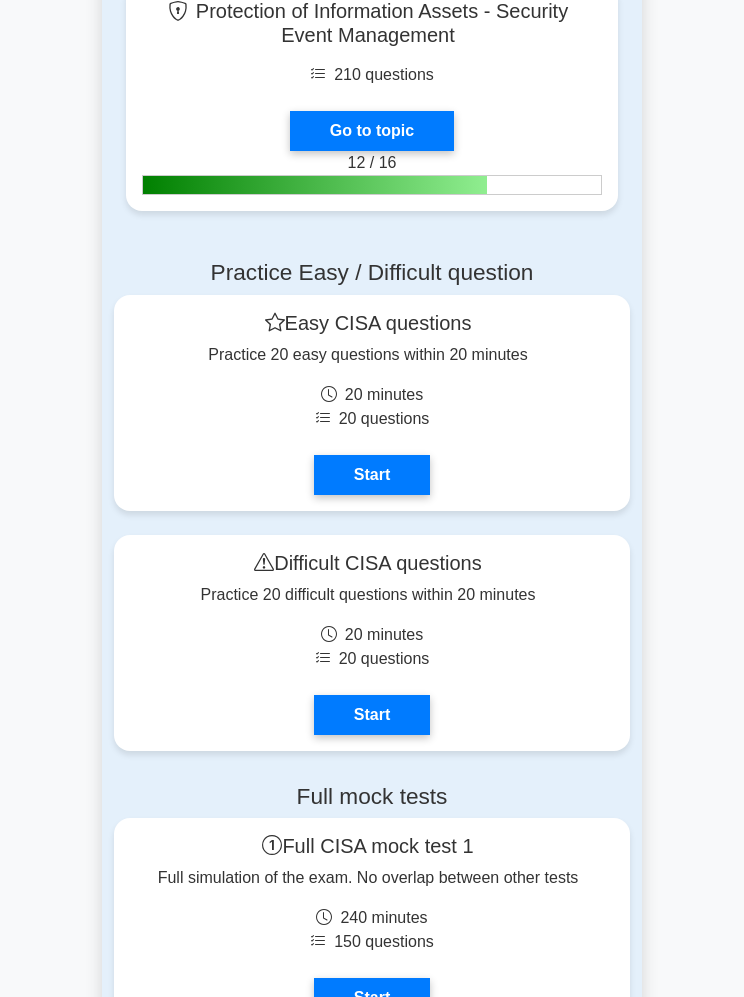 scroll, scrollTop: 3171, scrollLeft: 0, axis: vertical 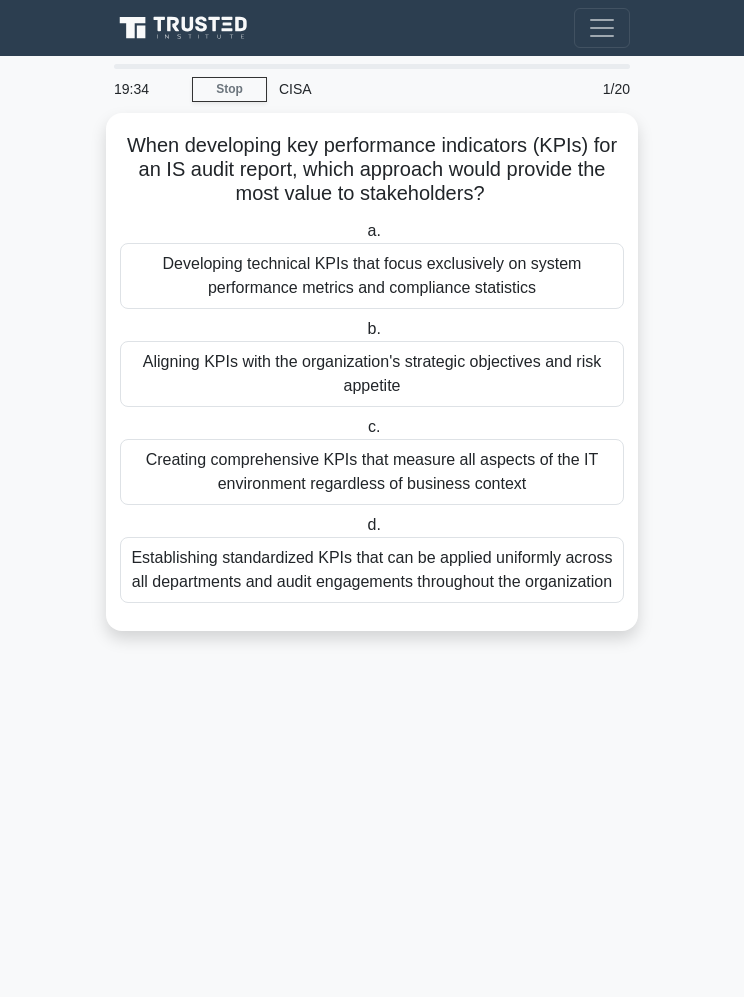 click on "Aligning KPIs with the organization's strategic objectives and risk appetite" at bounding box center [372, 374] 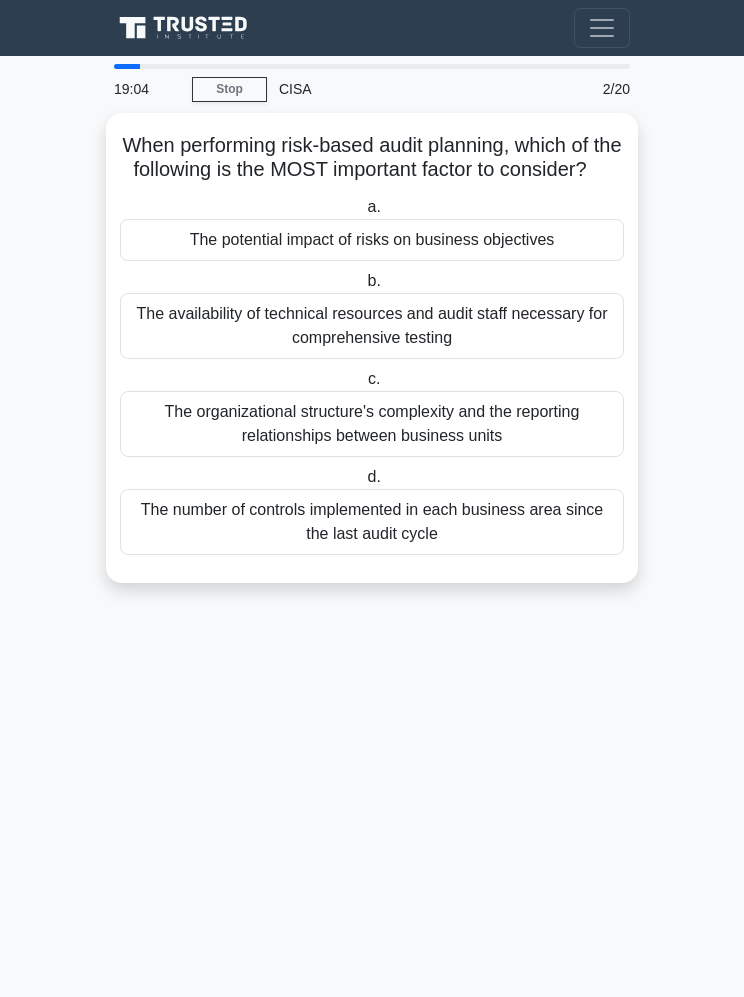 click on "The organizational structure's complexity and the reporting relationships between business units" at bounding box center (372, 424) 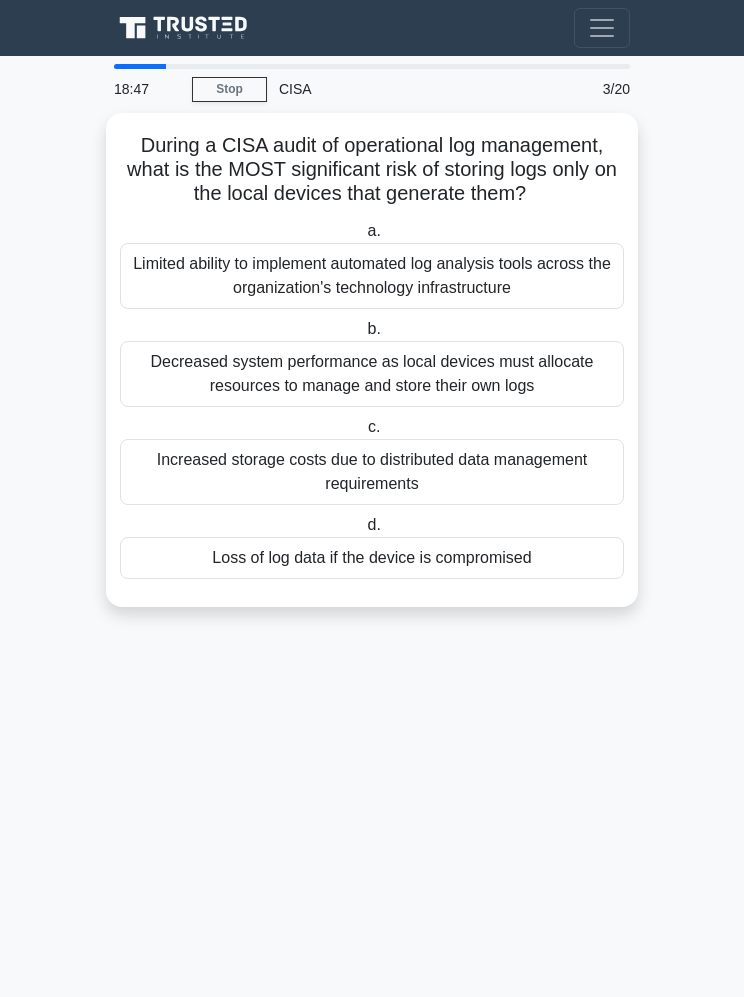 click on "Loss of log data if the device is compromised" at bounding box center (372, 558) 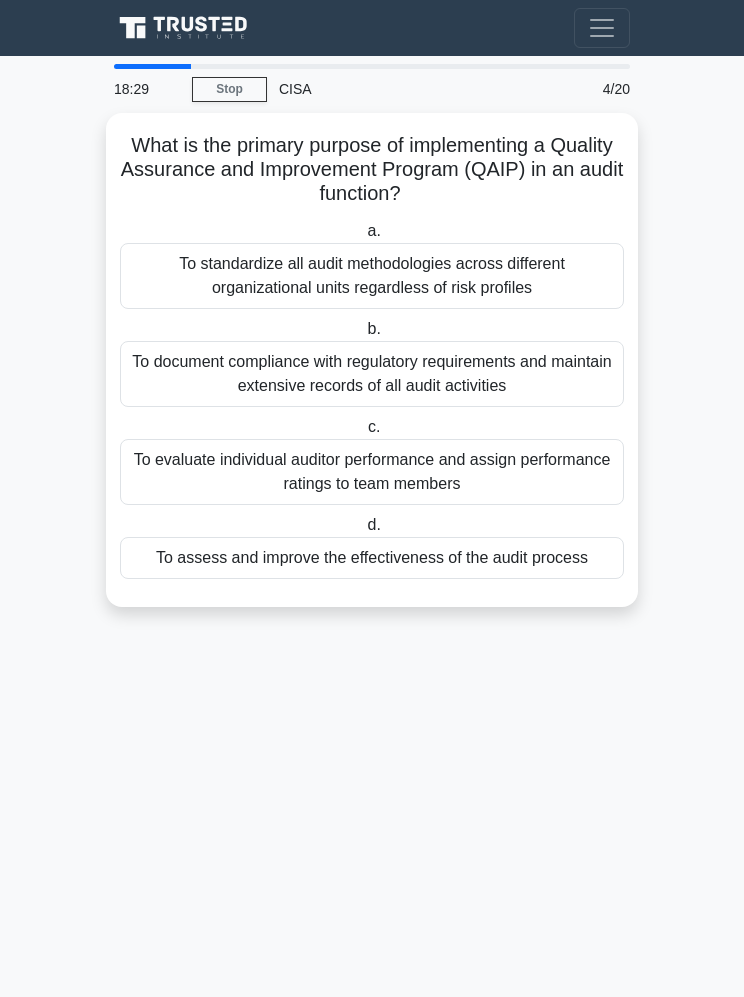 click on "To assess and improve the effectiveness of the audit process" at bounding box center (372, 558) 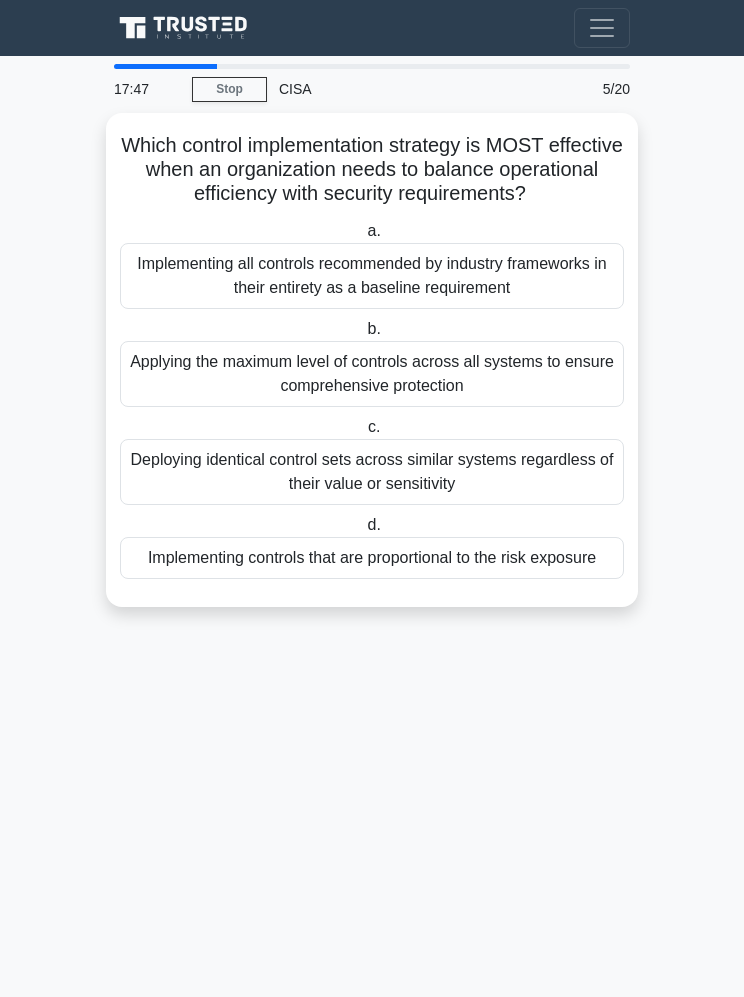 click on "Implementing controls that are proportional to the risk exposure" at bounding box center [372, 558] 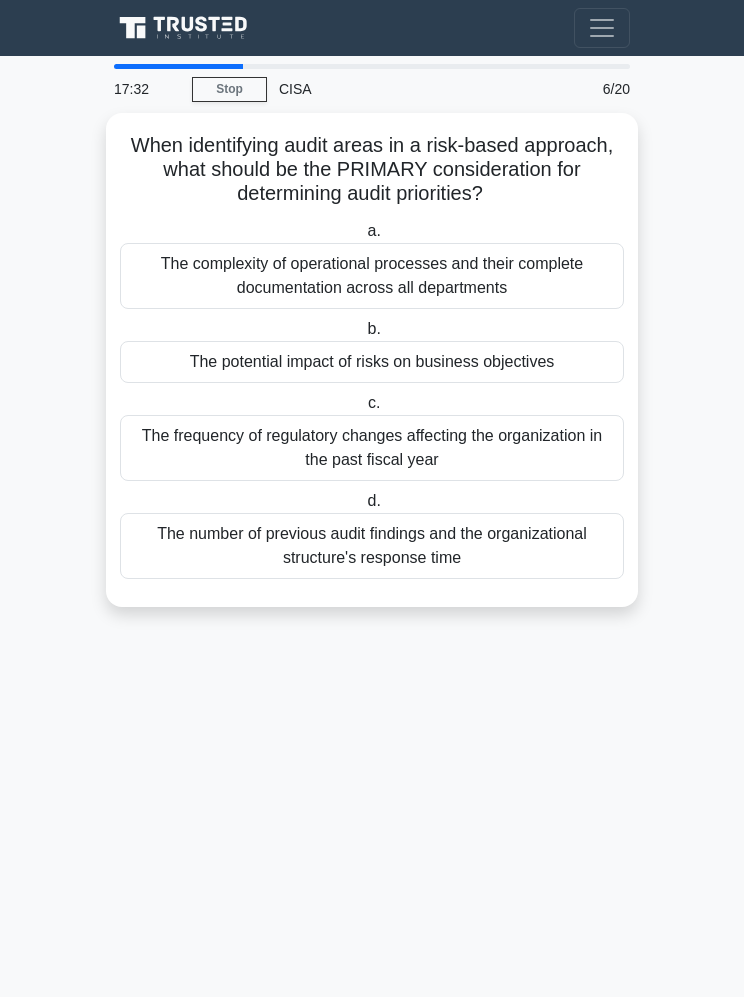 click on "The potential impact of risks on business objectives" at bounding box center [372, 362] 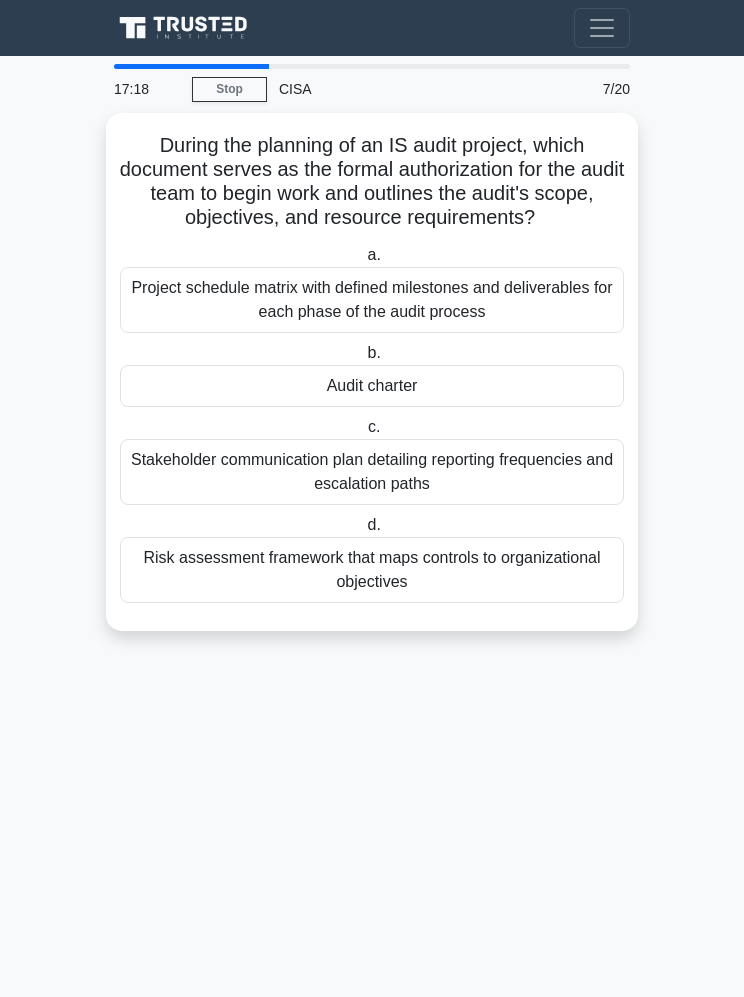 click on "Audit charter" at bounding box center [372, 386] 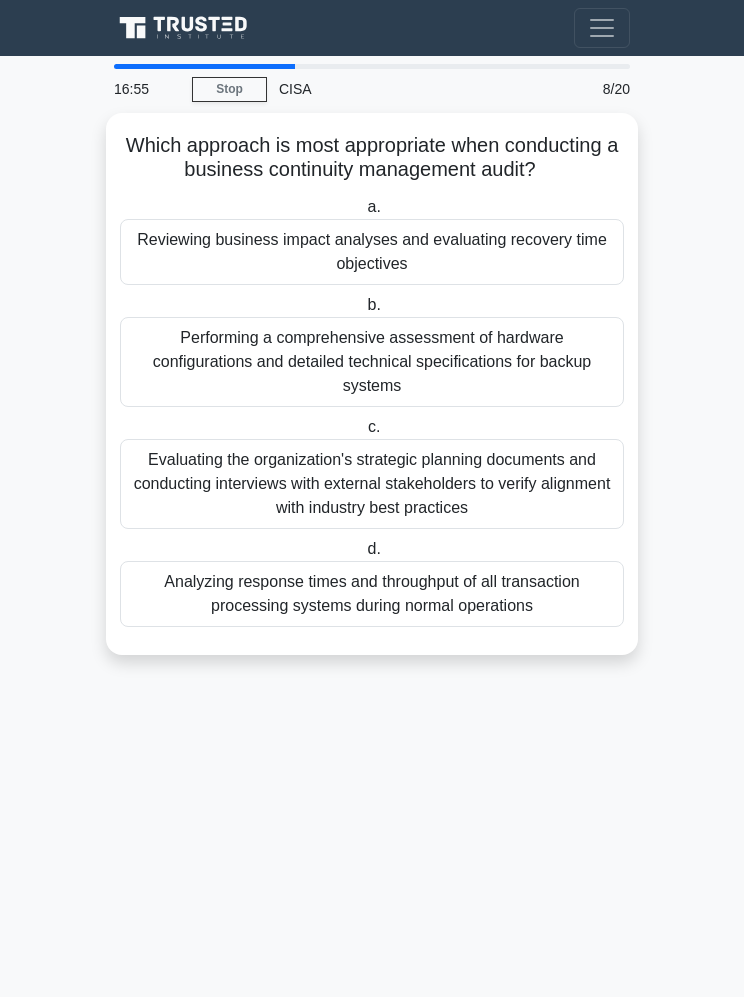 click on "Evaluating the organization's strategic planning documents and conducting interviews with external stakeholders to verify alignment with industry best practices" at bounding box center [372, 484] 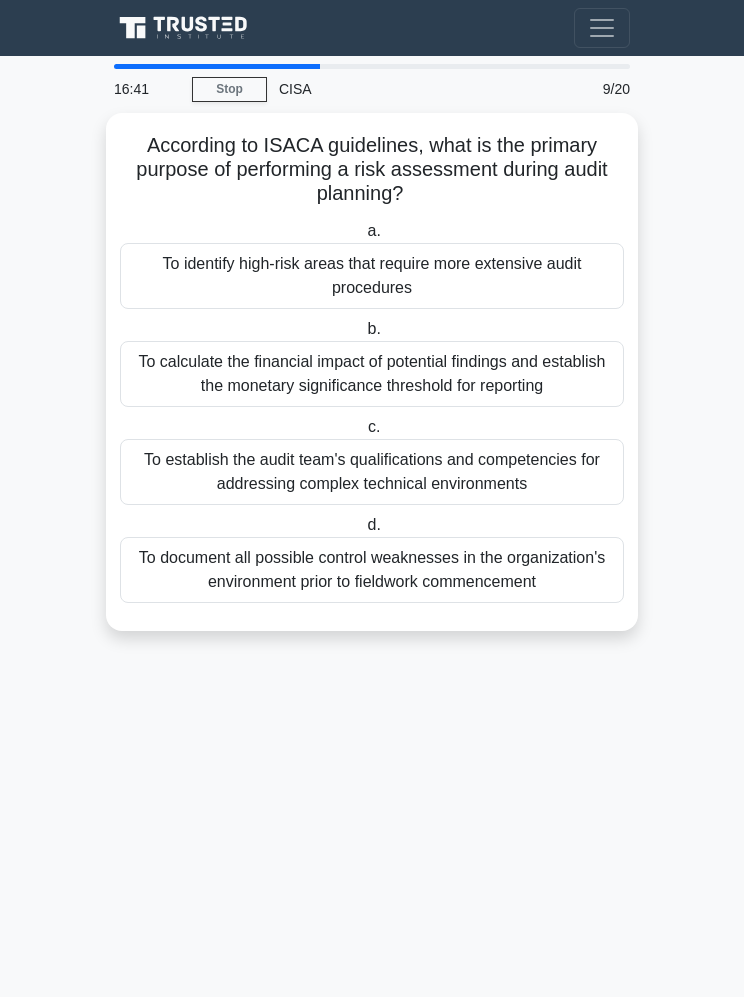 click on "To document all possible control weaknesses in the organization's environment prior to fieldwork commencement" at bounding box center (372, 570) 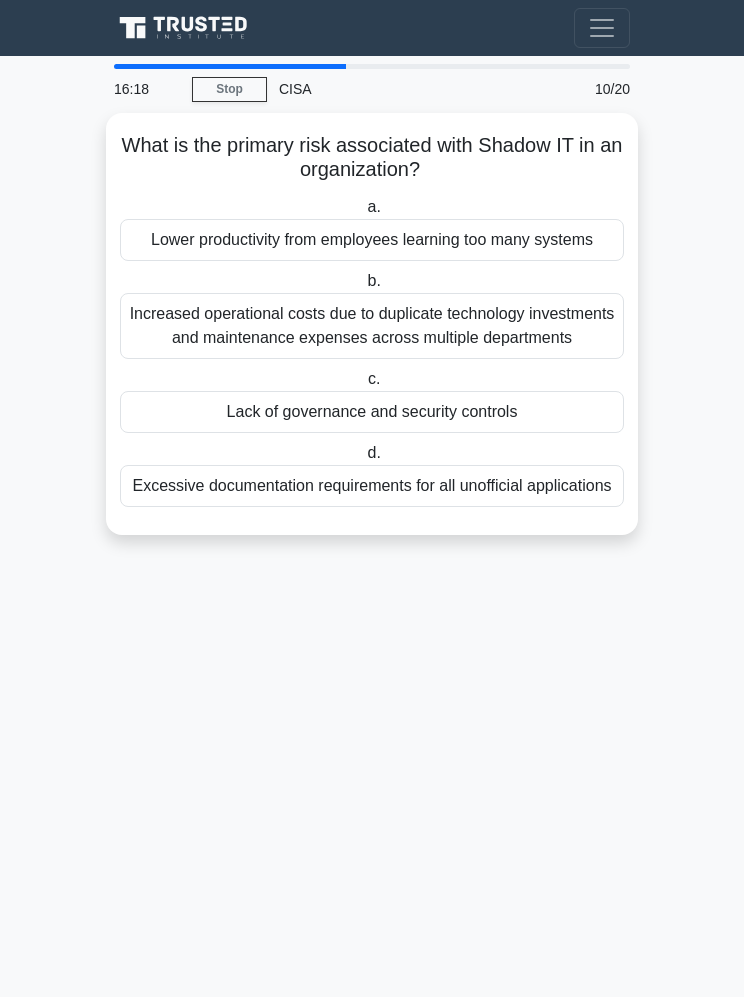 click on "Lack of governance and security controls" at bounding box center (372, 412) 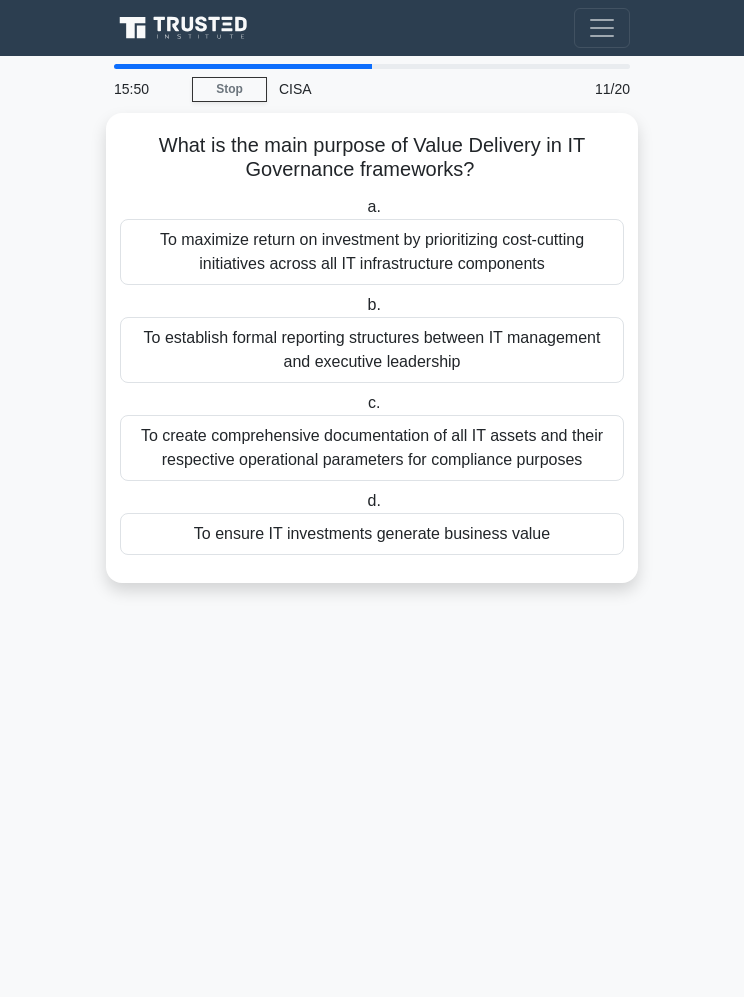 click on "To maximize return on investment by prioritizing cost-cutting initiatives across all IT infrastructure components" at bounding box center [372, 252] 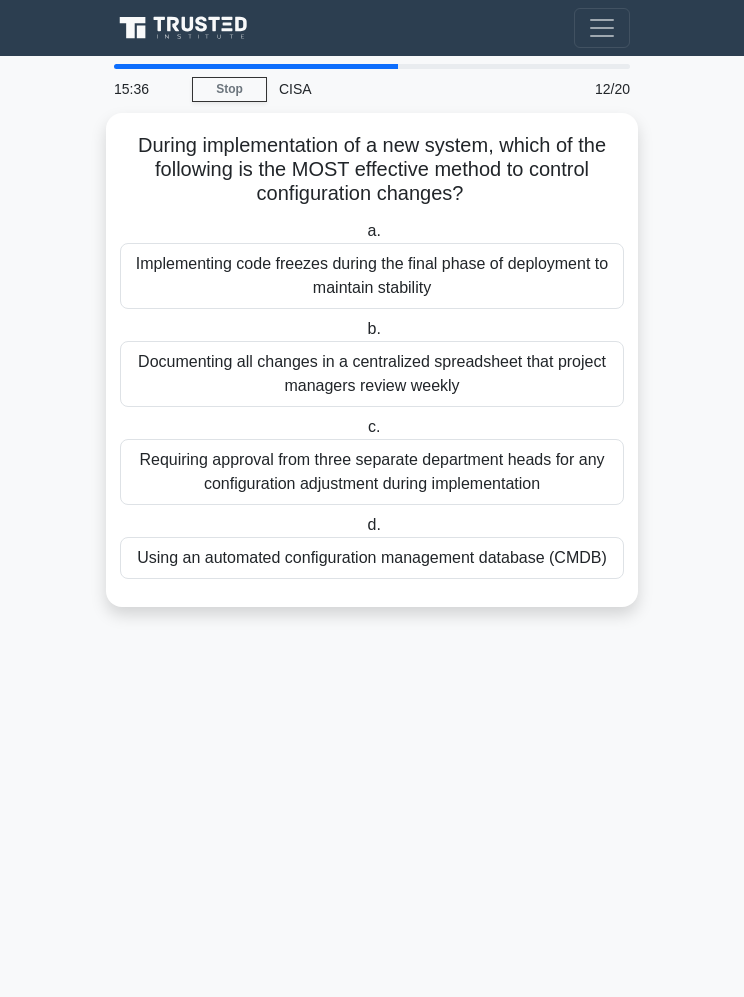 click on "Using an automated configuration management database (CMDB)" at bounding box center (372, 558) 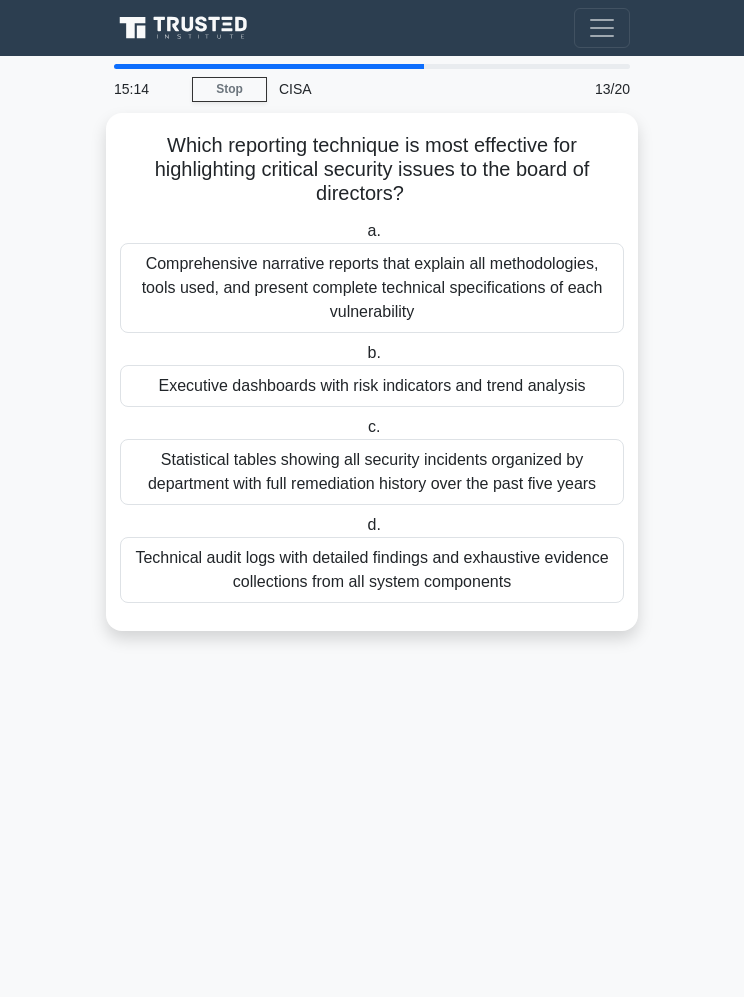 click on "Executive dashboards with risk indicators and trend analysis" at bounding box center (372, 386) 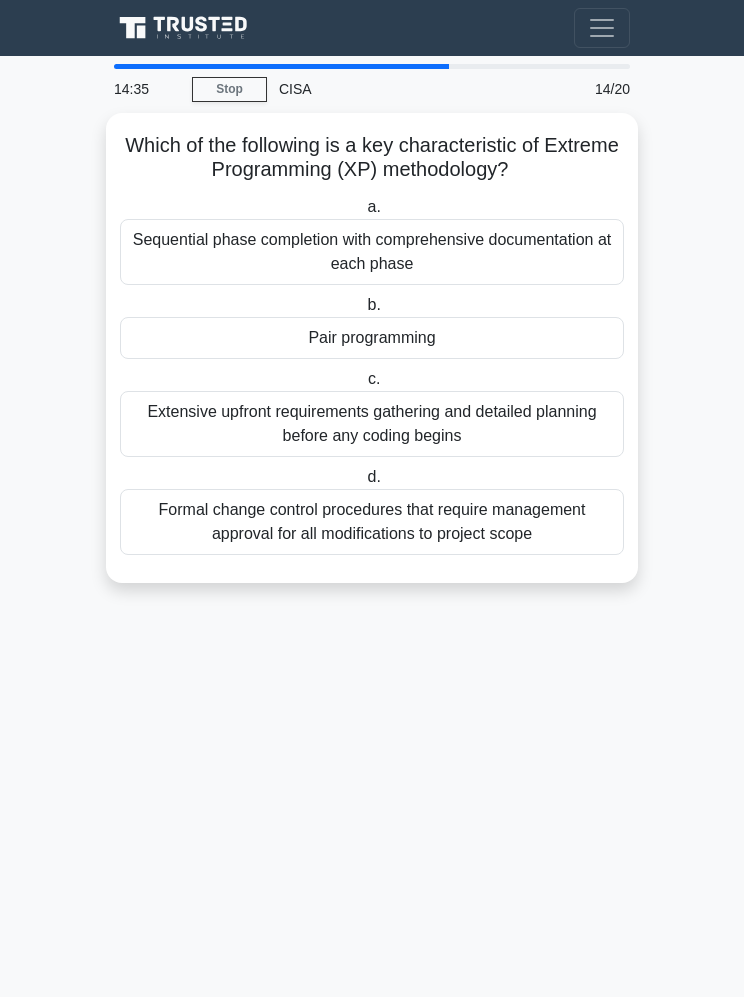 click on "Extensive upfront requirements gathering and detailed planning before any coding begins" at bounding box center (372, 424) 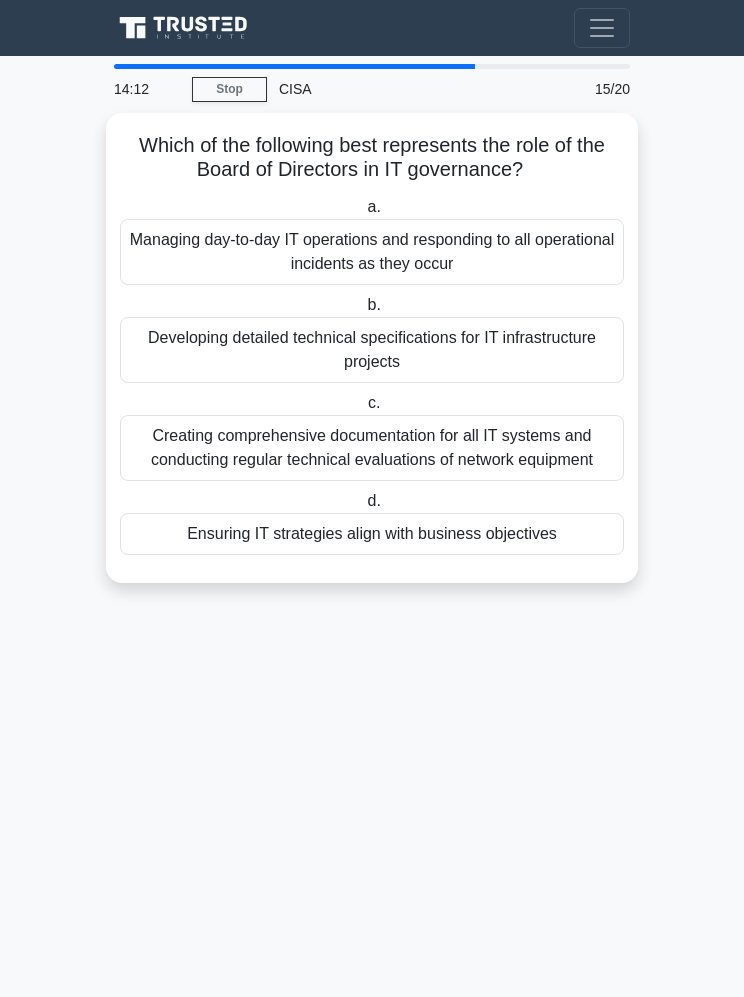 click on "Ensuring IT strategies align with business objectives" at bounding box center (372, 534) 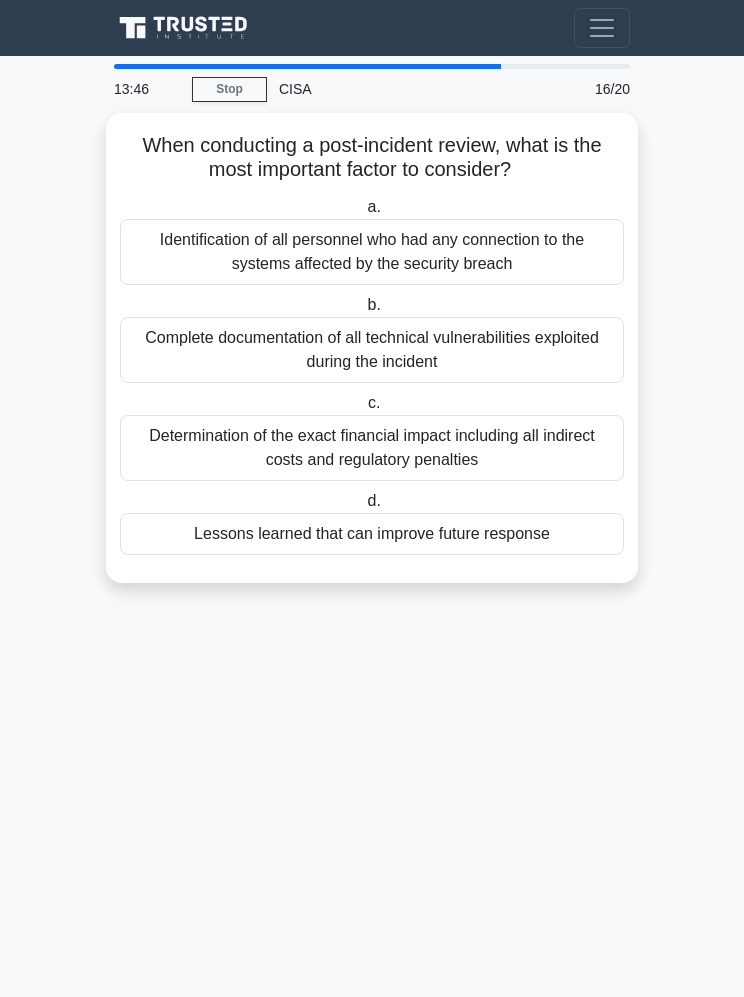 click on "13:46
Stop
CISA
Beginner
16/20
When conducting a post-incident review, what is the most important factor to consider?
.spinner_0XTQ{transform-origin:center;animation:spinner_y6GP .75s linear infinite}@keyframes spinner_y6GP{100%{transform:rotate(360deg)}}
a.
b. c. d." at bounding box center [372, 526] 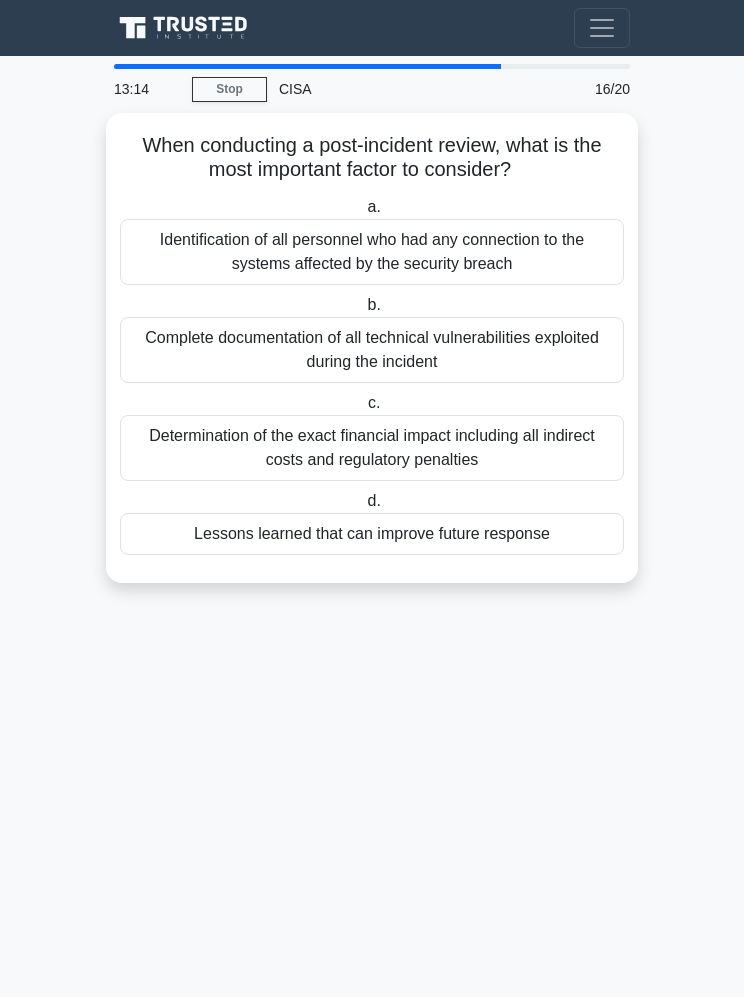 click on "Lessons learned that can improve future response" at bounding box center [372, 534] 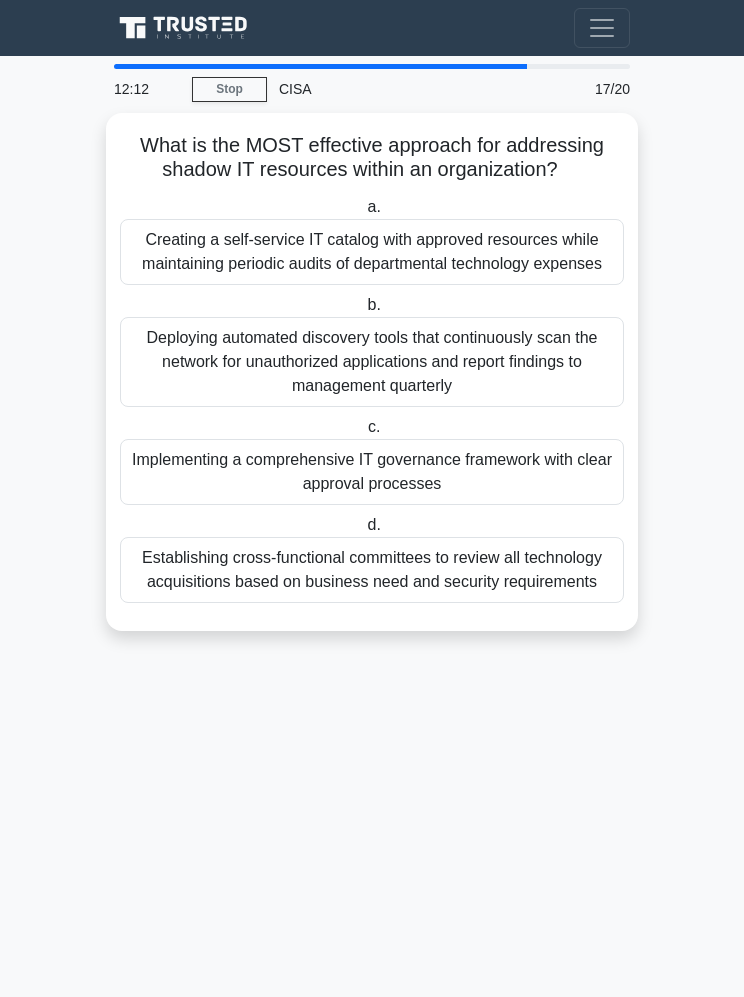 click on "Deploying automated discovery tools that continuously scan the network for unauthorized applications and report findings to management quarterly" at bounding box center (372, 362) 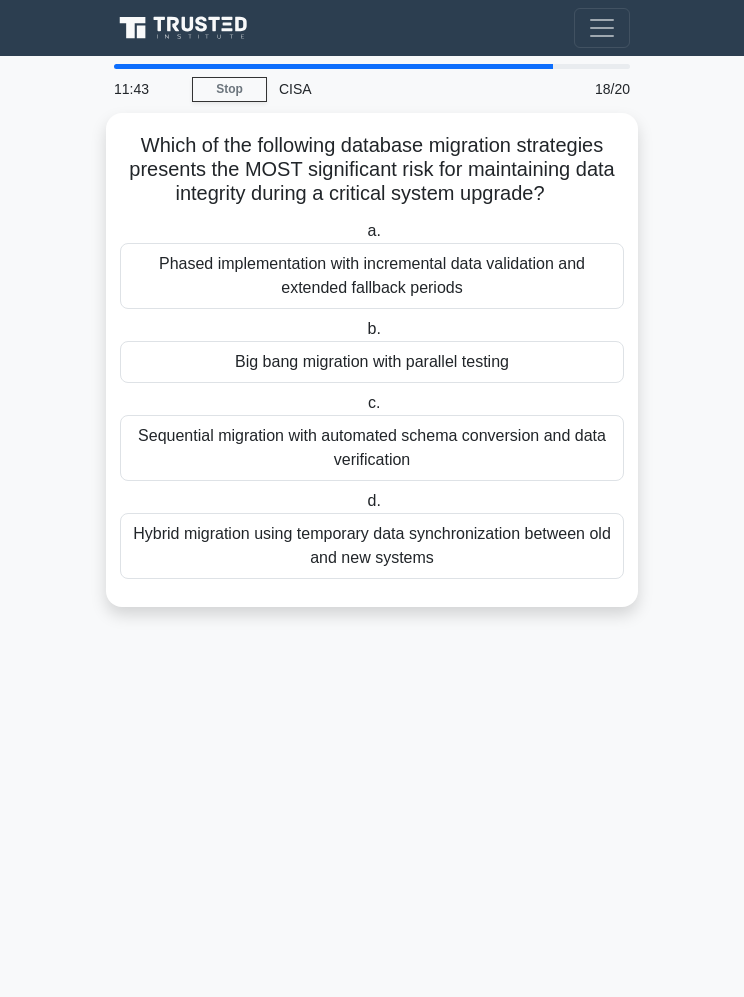 click on "Big bang migration with parallel testing" at bounding box center [372, 362] 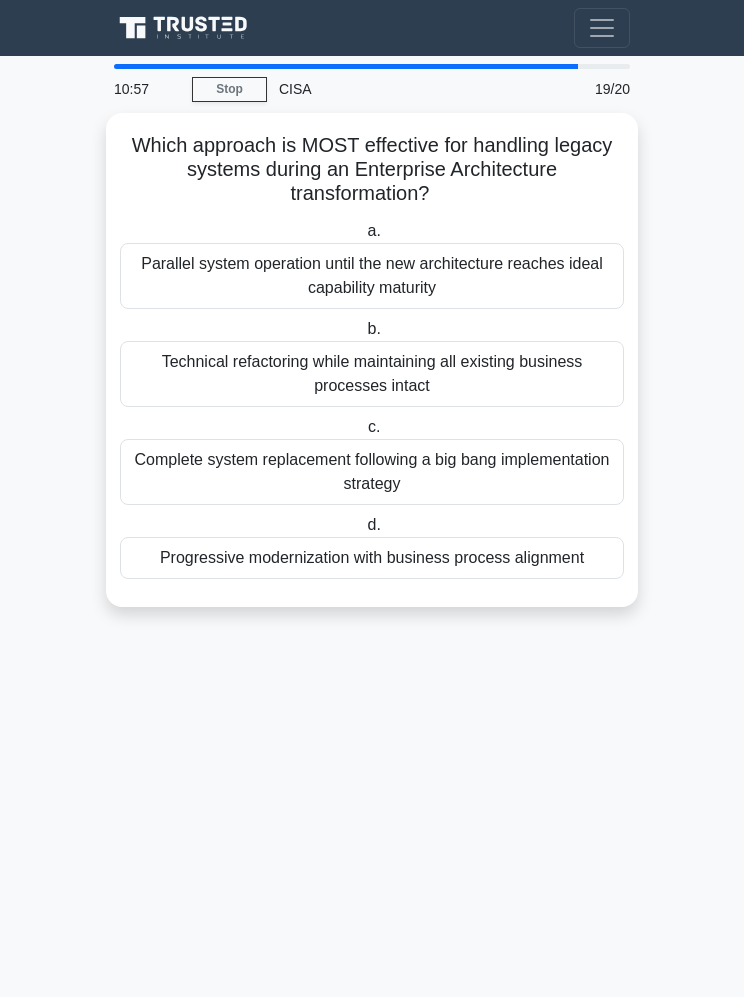 click on "Progressive modernization with business process alignment" at bounding box center (372, 558) 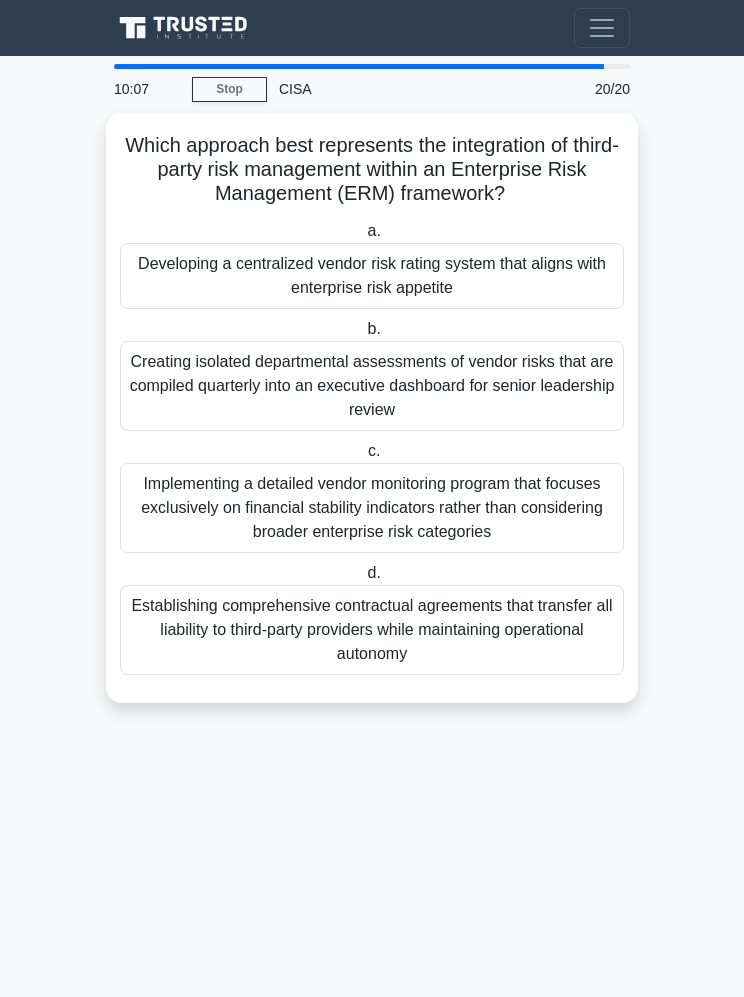 click on "Developing a centralized vendor risk rating system that aligns with enterprise risk appetite" at bounding box center (372, 276) 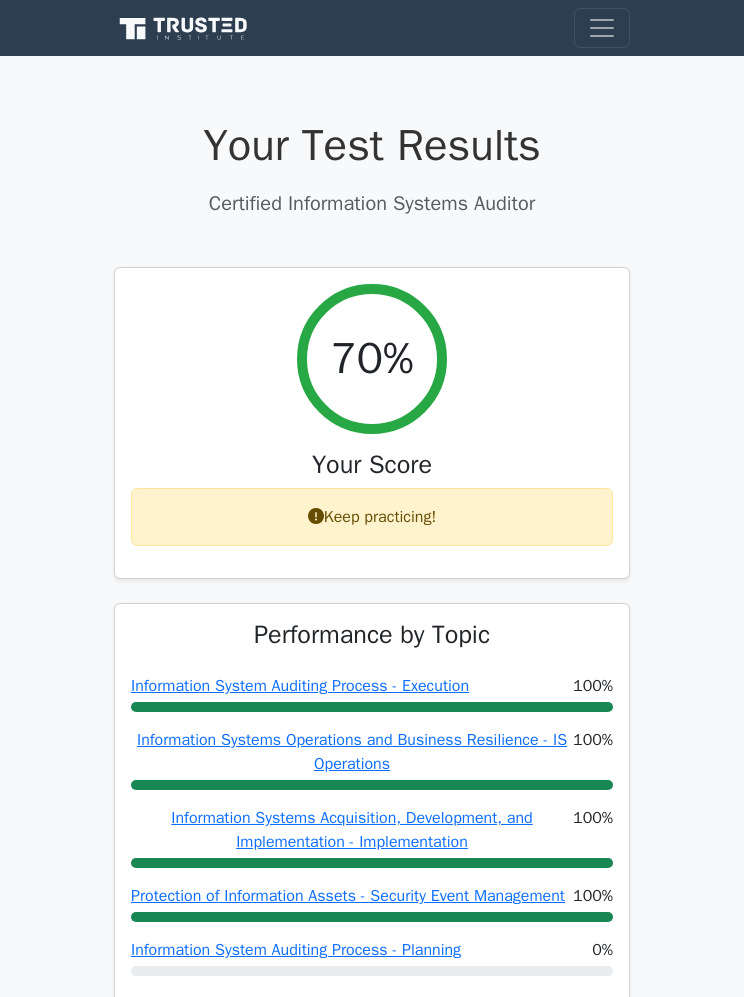 scroll, scrollTop: 0, scrollLeft: 0, axis: both 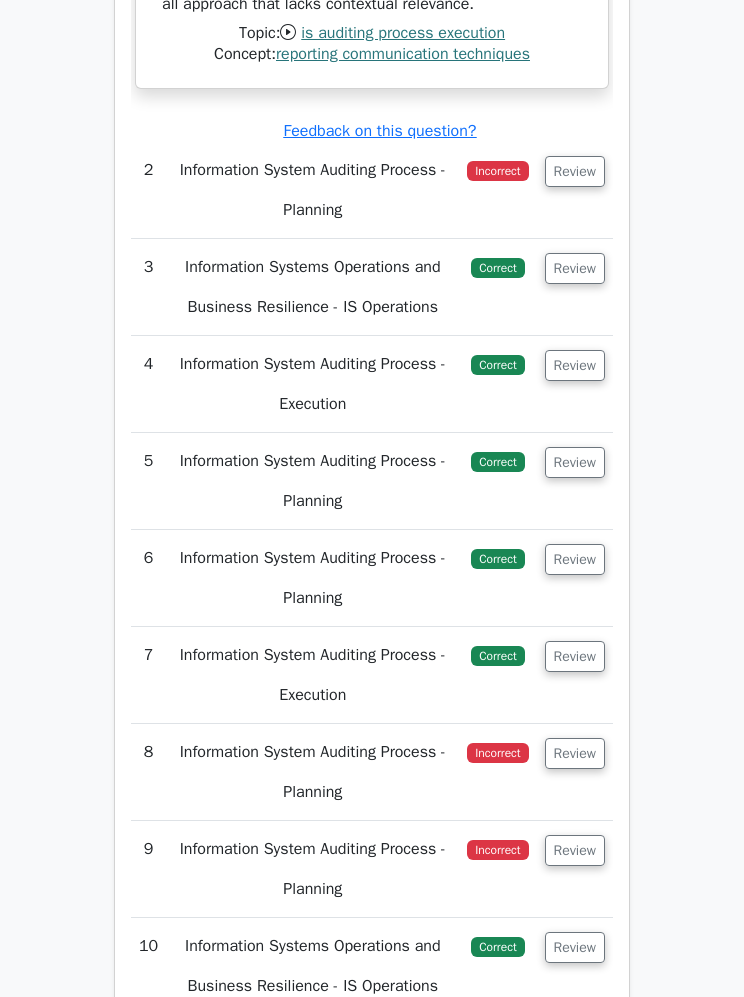 click on "Information System Auditing Process - Planning" at bounding box center (312, 190) 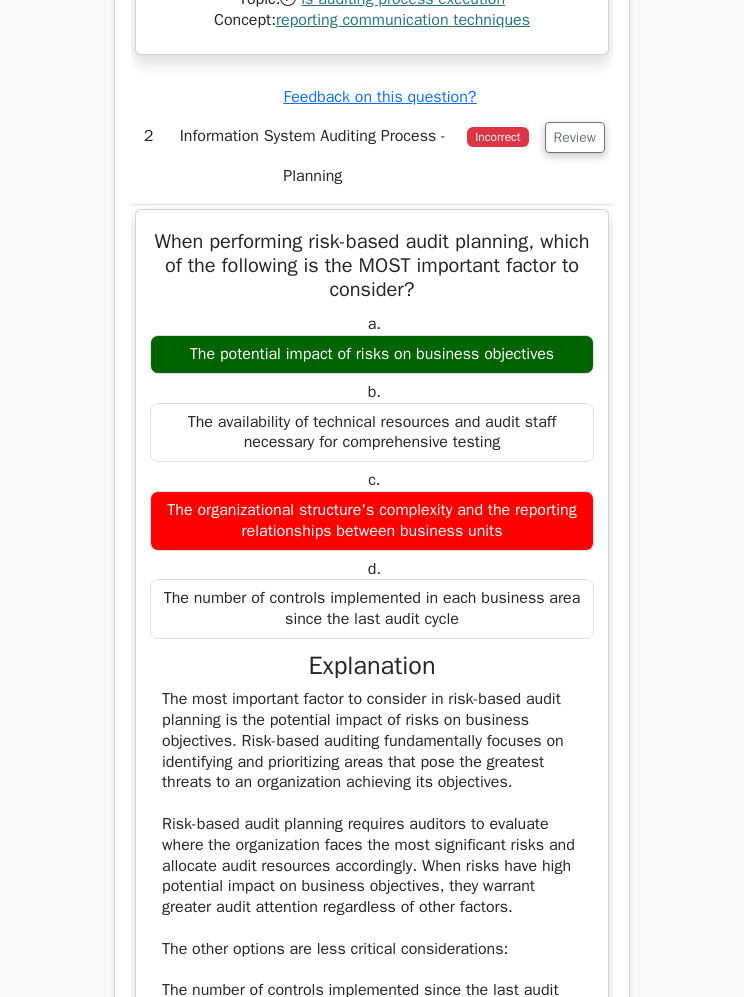 scroll, scrollTop: 3367, scrollLeft: 0, axis: vertical 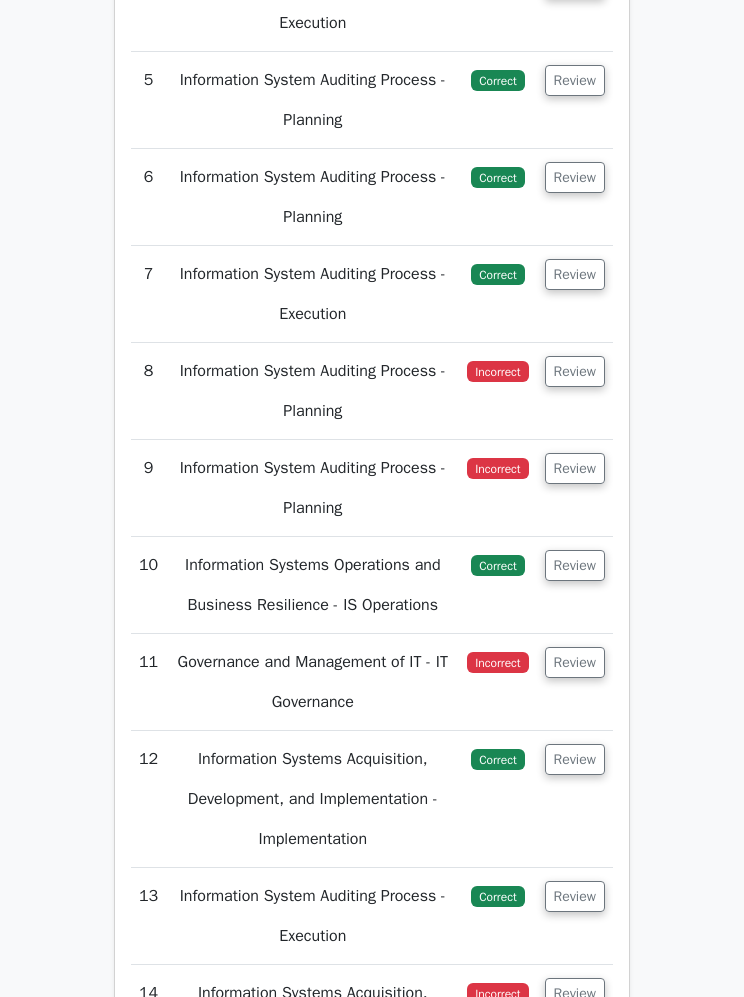 click on "Review" at bounding box center [575, 372] 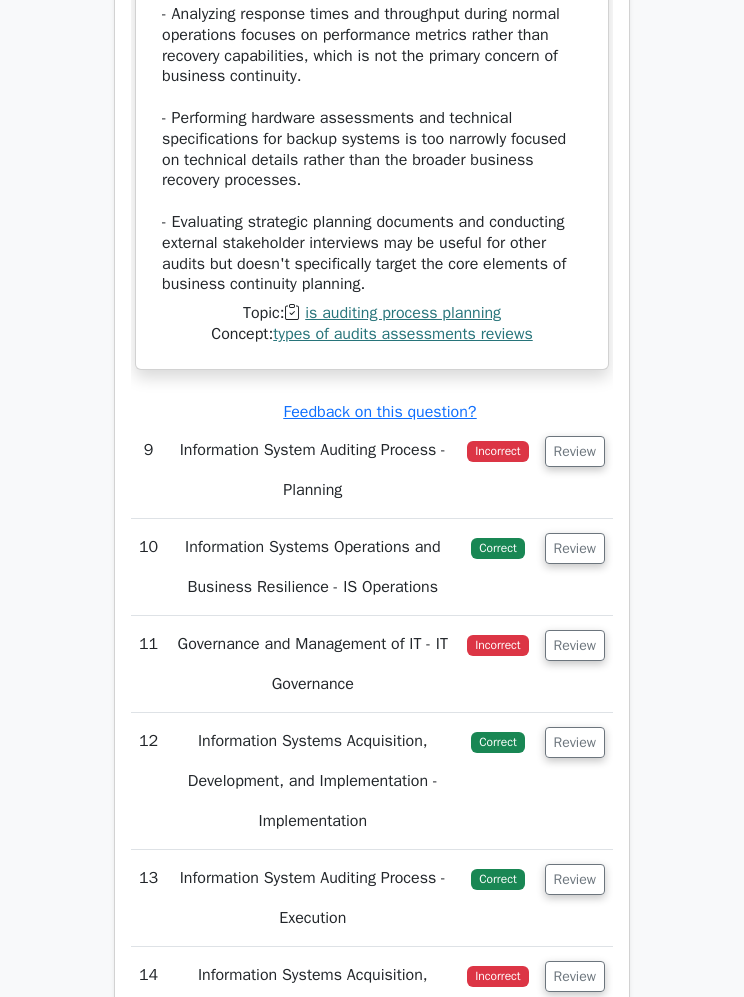 scroll, scrollTop: 6356, scrollLeft: 0, axis: vertical 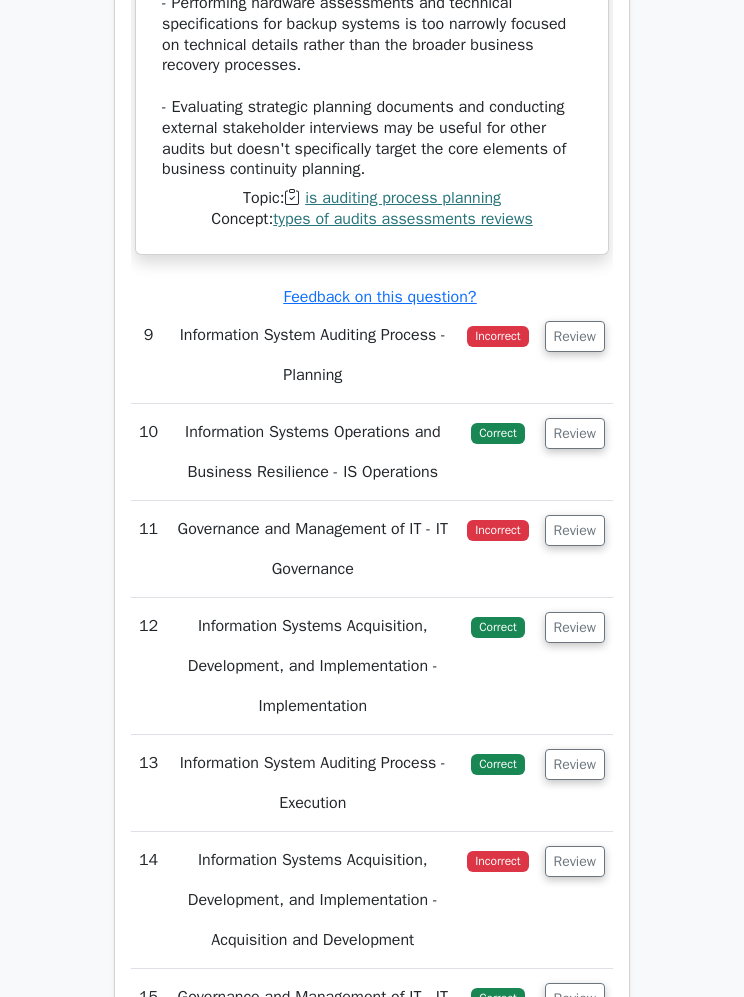 click on "Review" at bounding box center (575, 336) 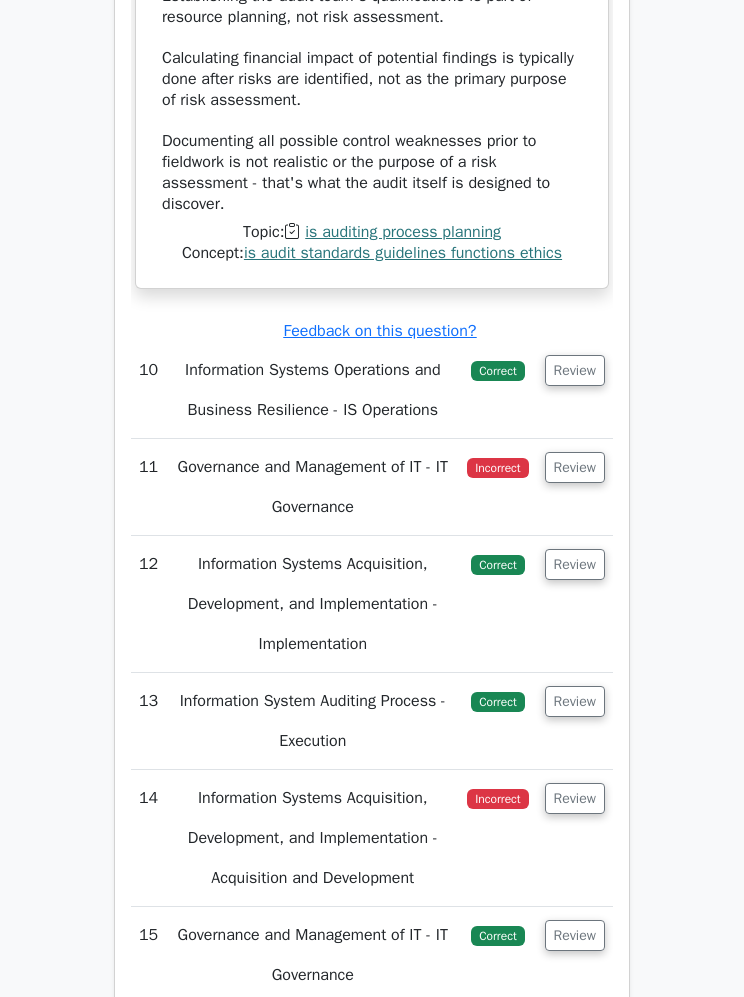scroll, scrollTop: 7766, scrollLeft: 0, axis: vertical 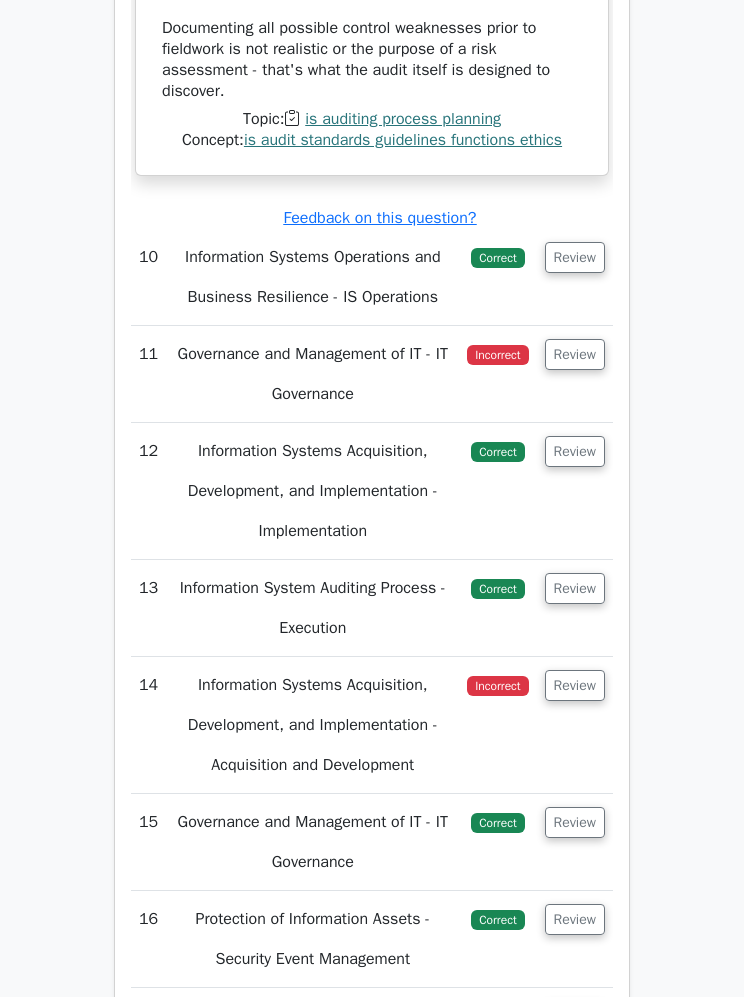 click on "Review" at bounding box center (575, 354) 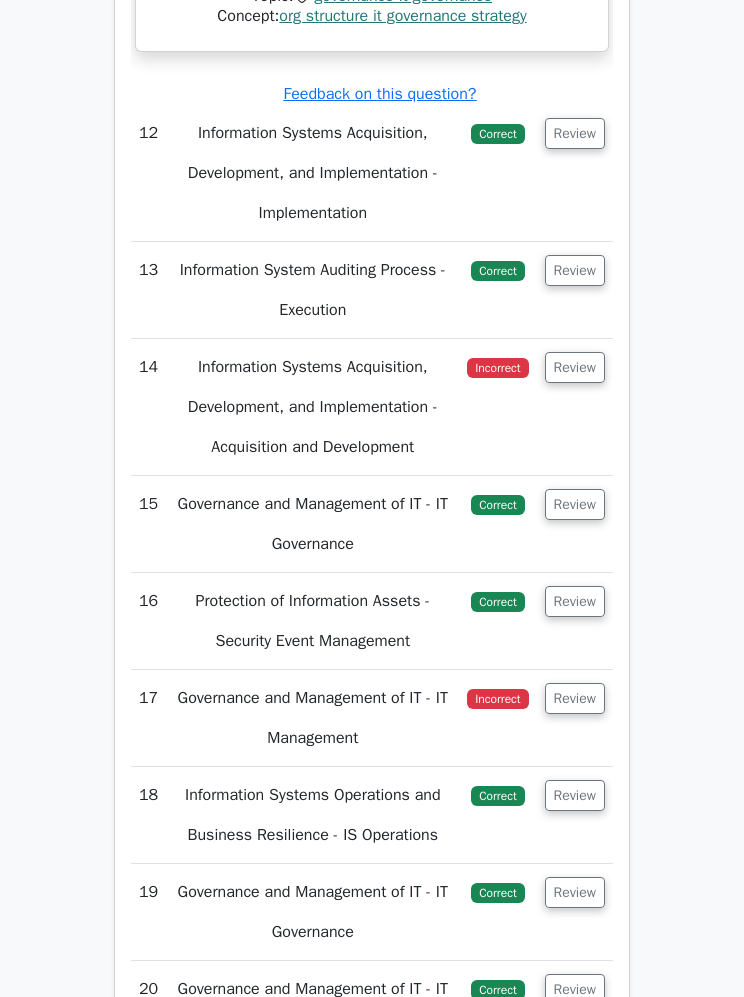 click on "Review" at bounding box center (575, 368) 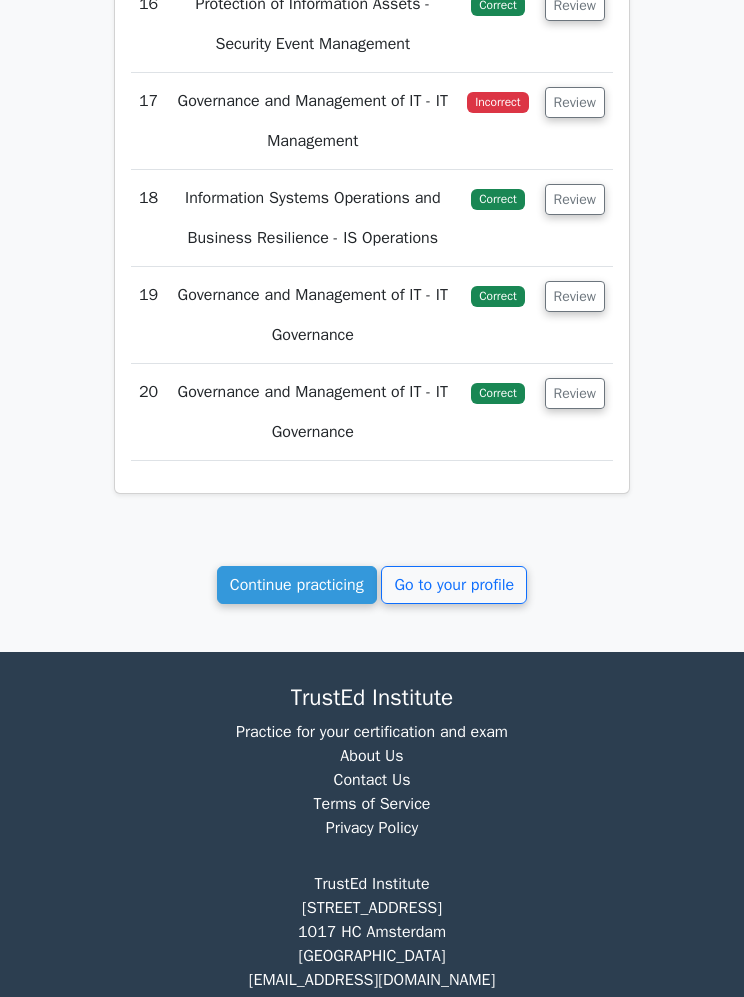 scroll, scrollTop: 10917, scrollLeft: 0, axis: vertical 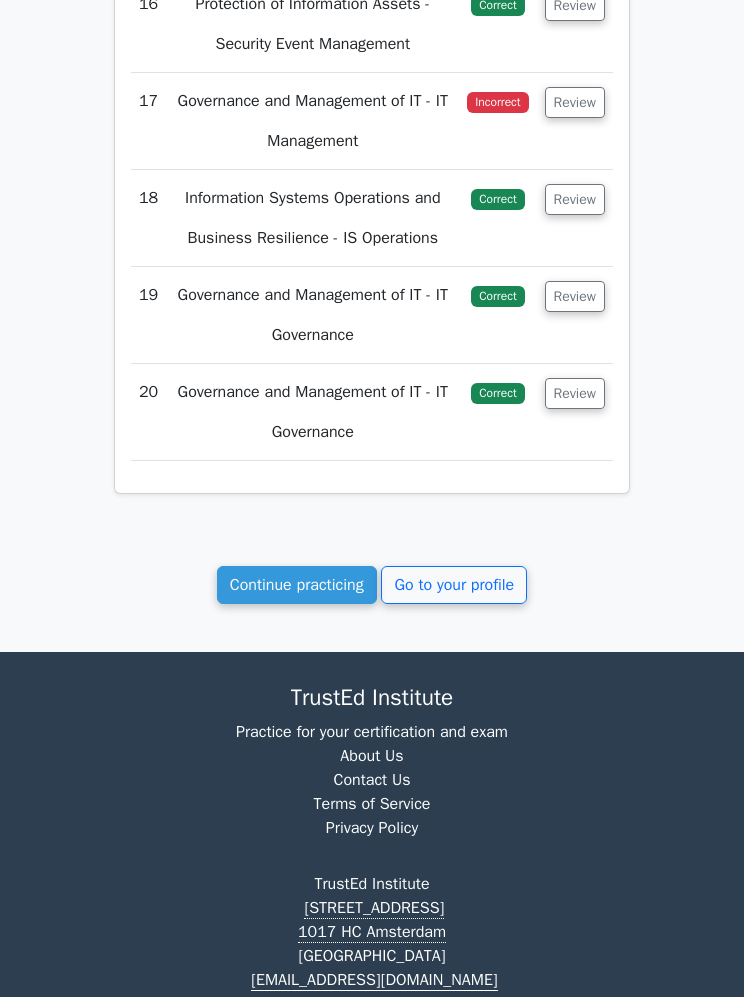 click on "Review" at bounding box center (575, 102) 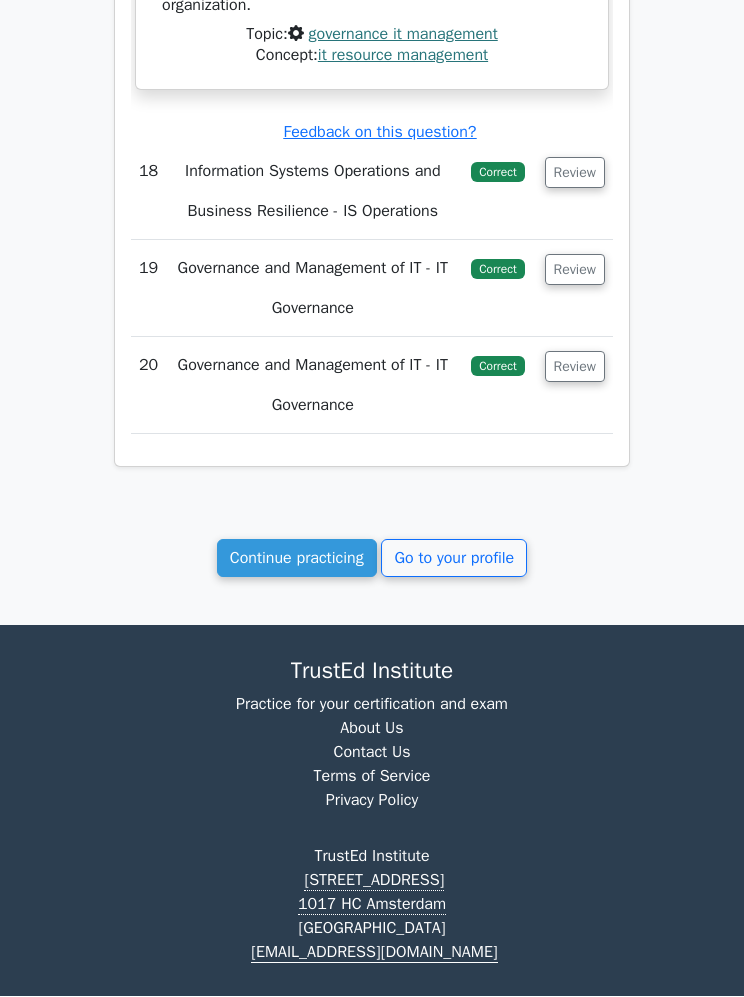 scroll, scrollTop: 12469, scrollLeft: 0, axis: vertical 